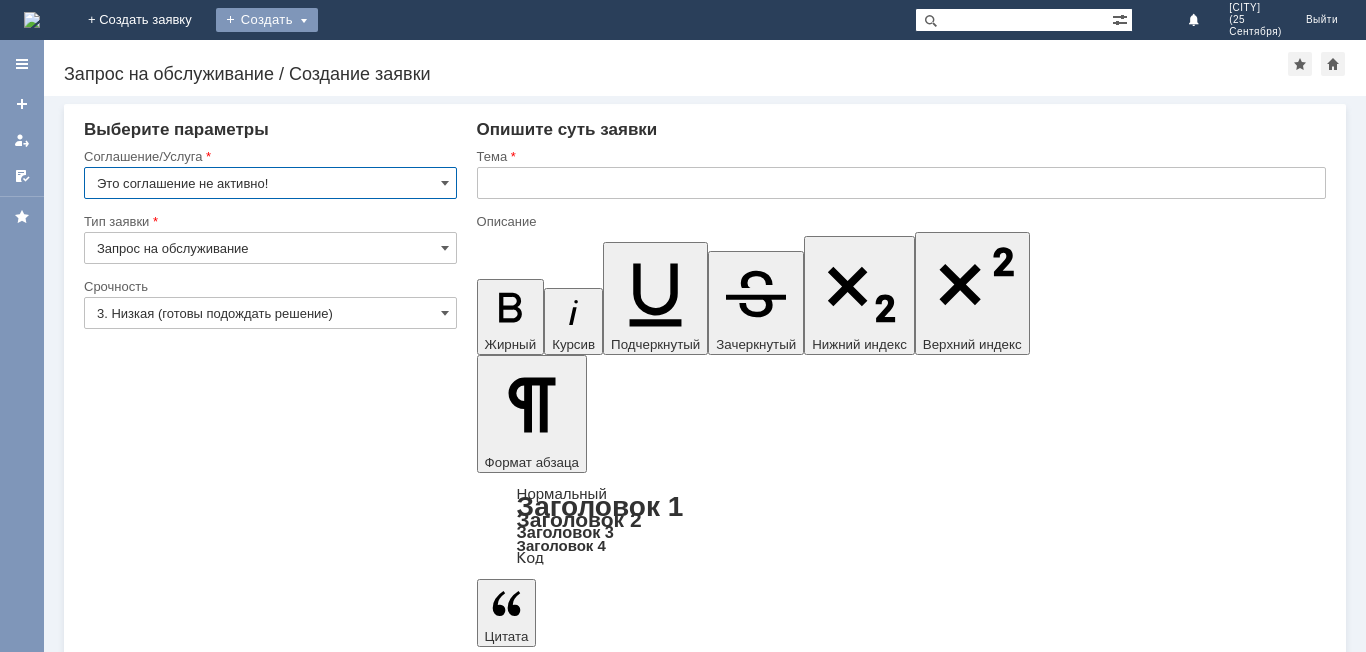 scroll, scrollTop: 0, scrollLeft: 0, axis: both 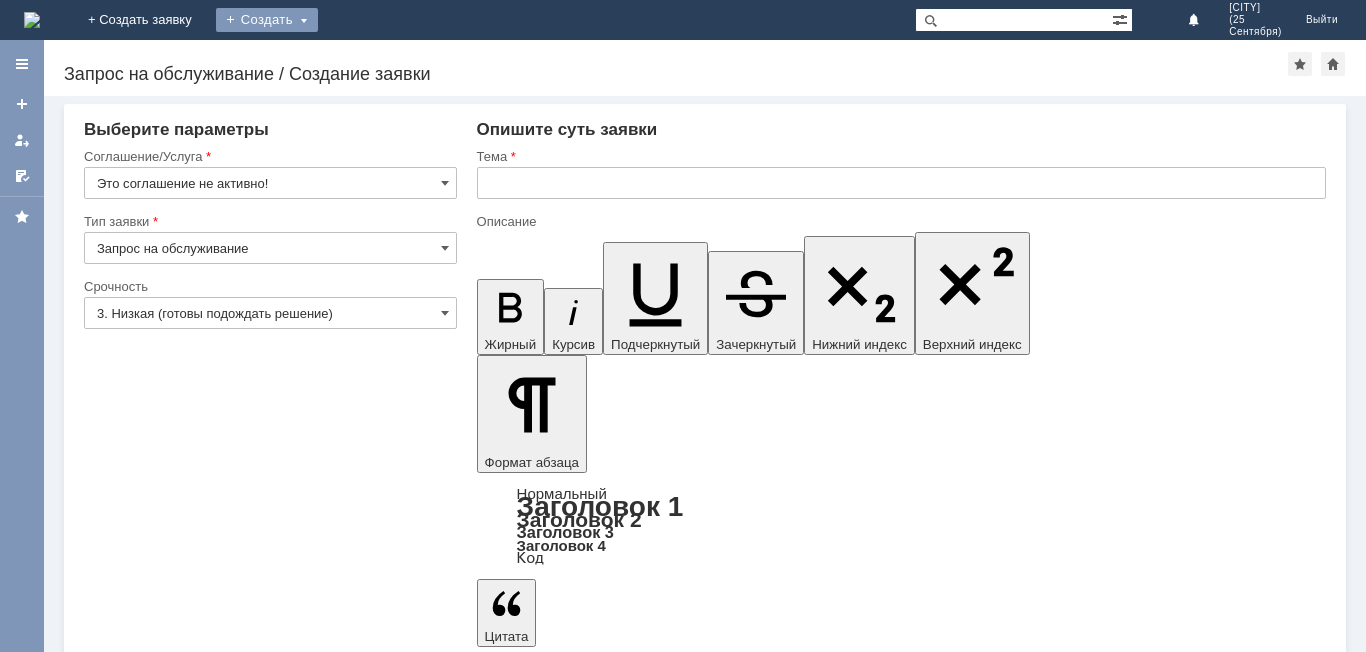 click on "Создать" at bounding box center [267, 20] 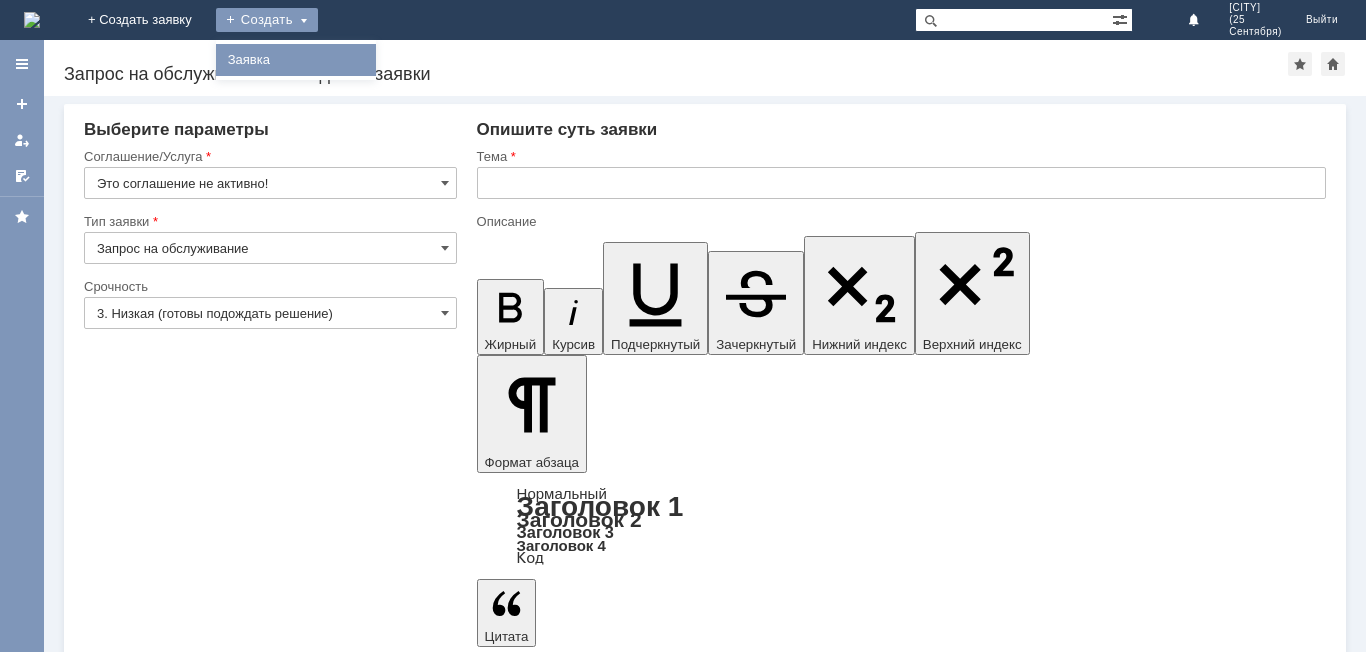 click on "Заявка" at bounding box center [296, 60] 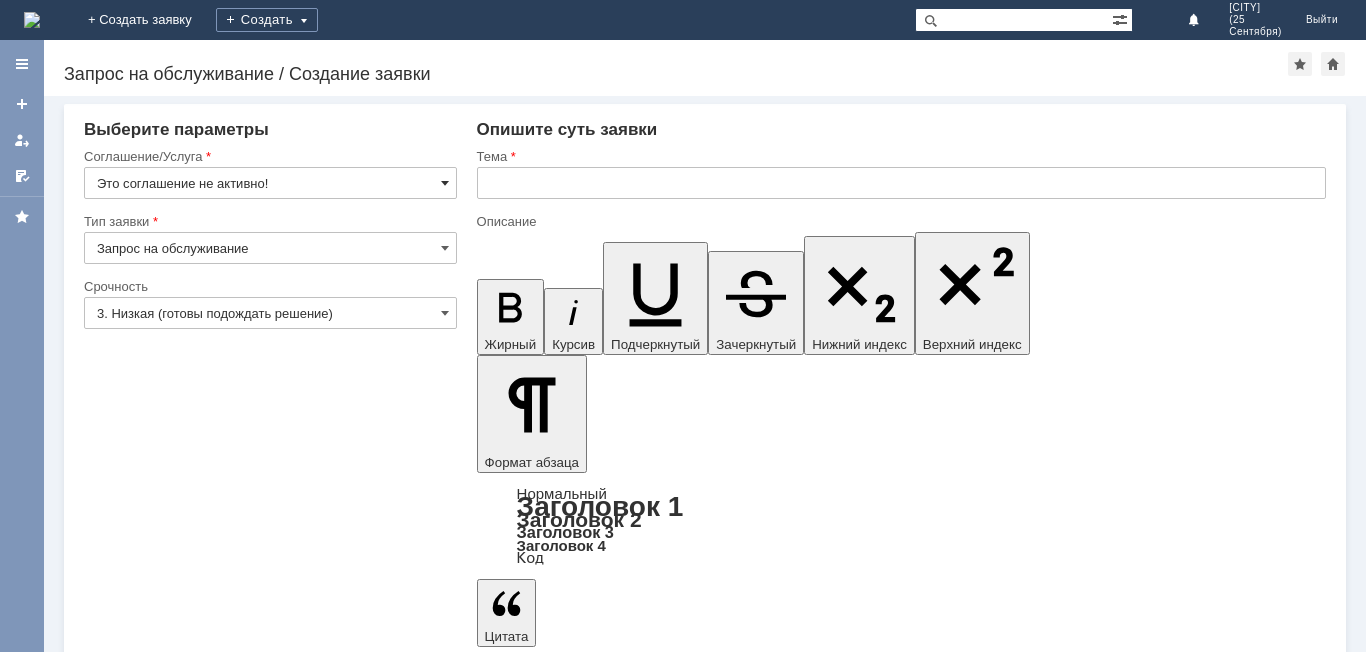 click at bounding box center [445, 183] 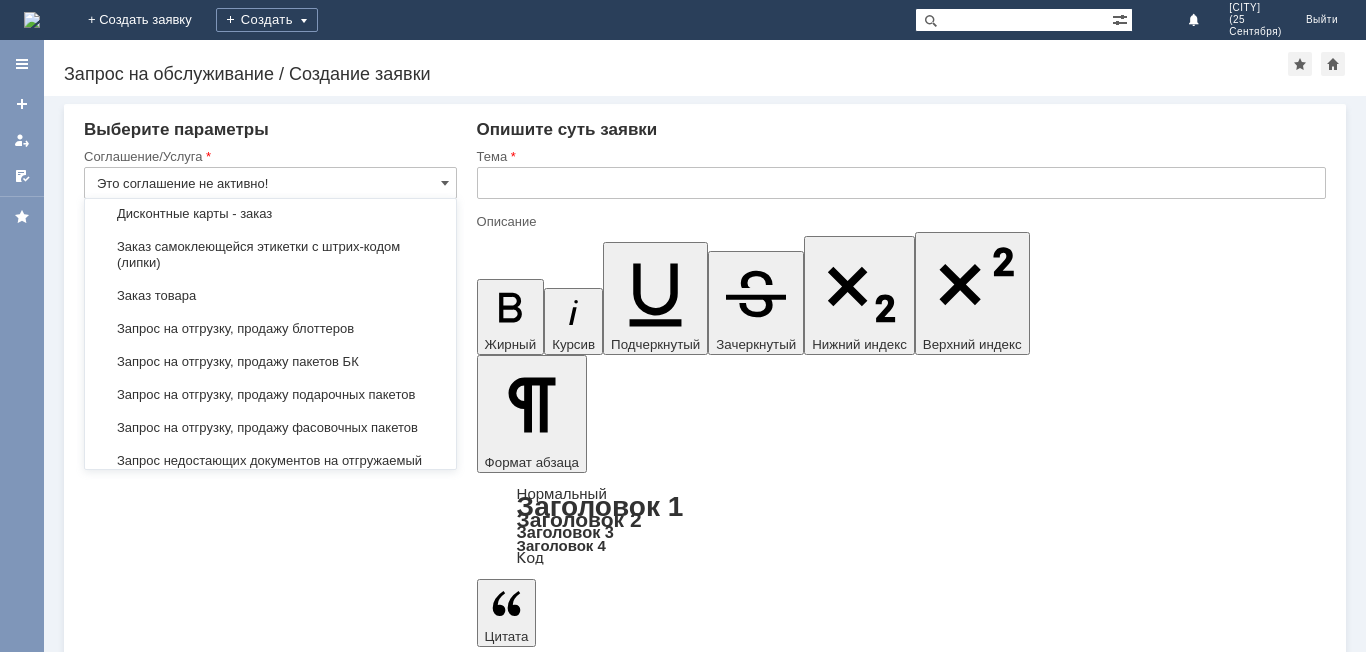 scroll, scrollTop: 600, scrollLeft: 0, axis: vertical 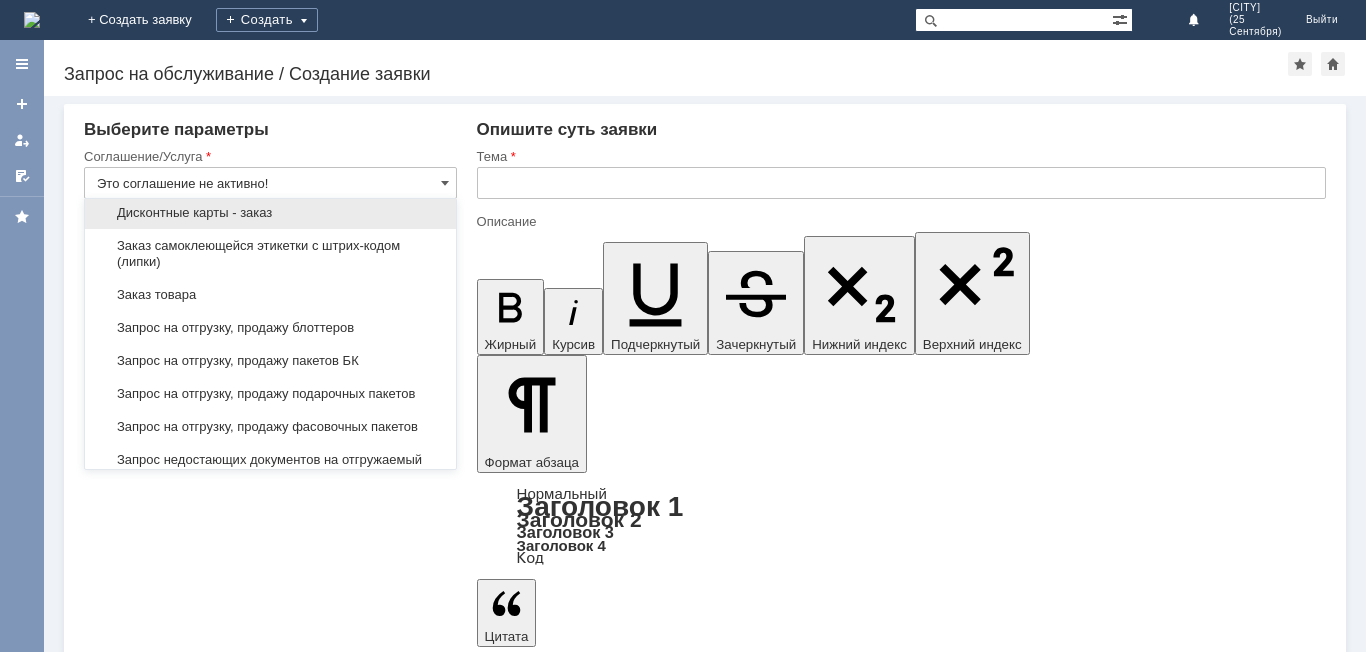 click on "Дисконтные карты - заказ" at bounding box center (270, 213) 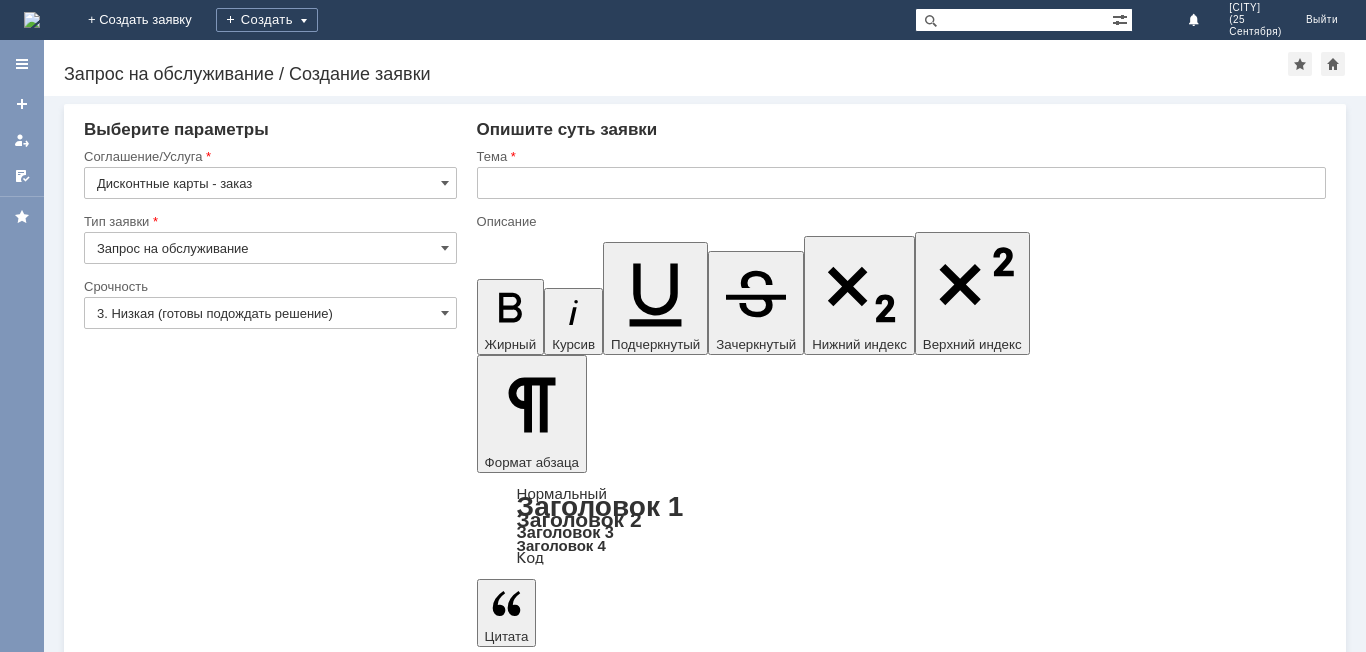 type on "Дисконтные карты - заказ" 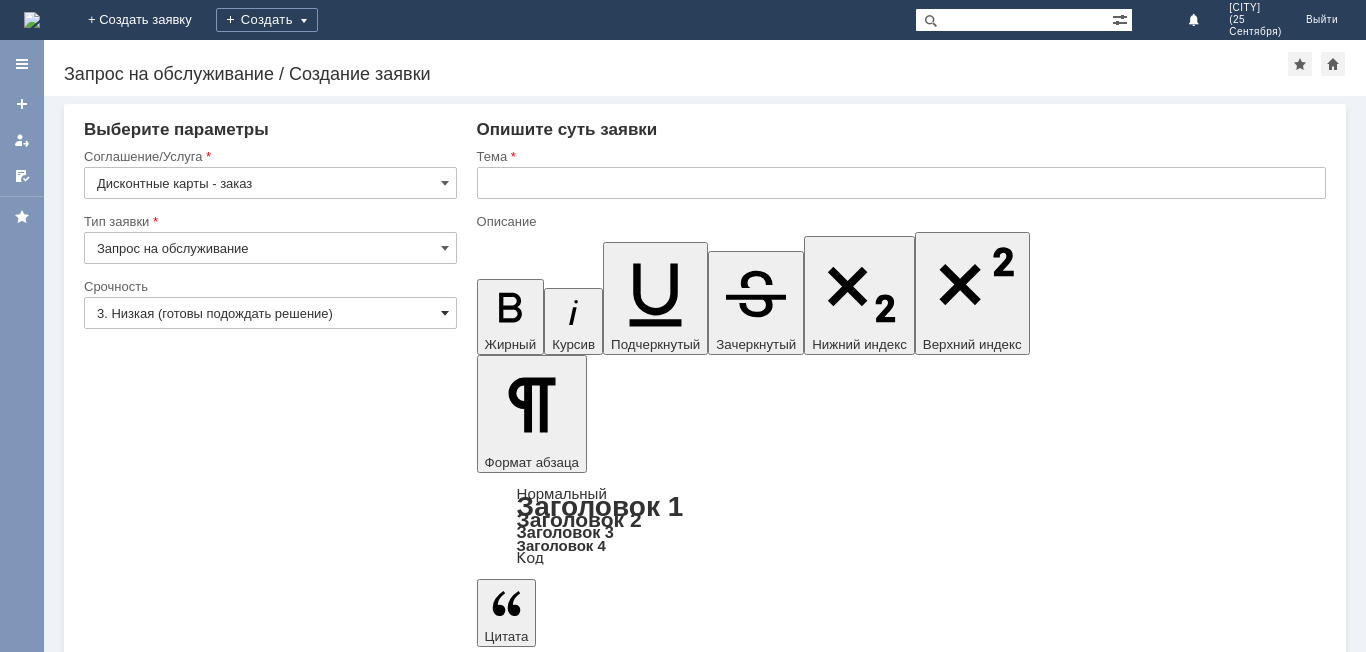 click at bounding box center [445, 313] 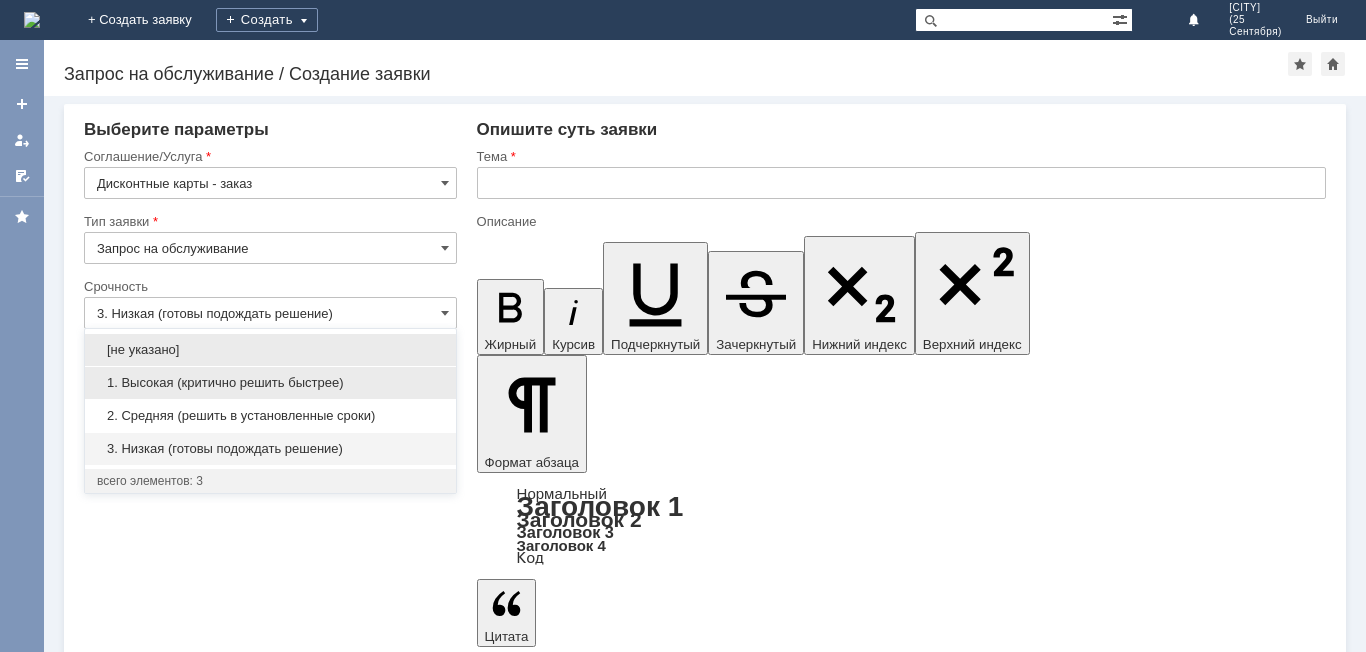 click on "1. Высокая (критично решить быстрее)" at bounding box center (270, 383) 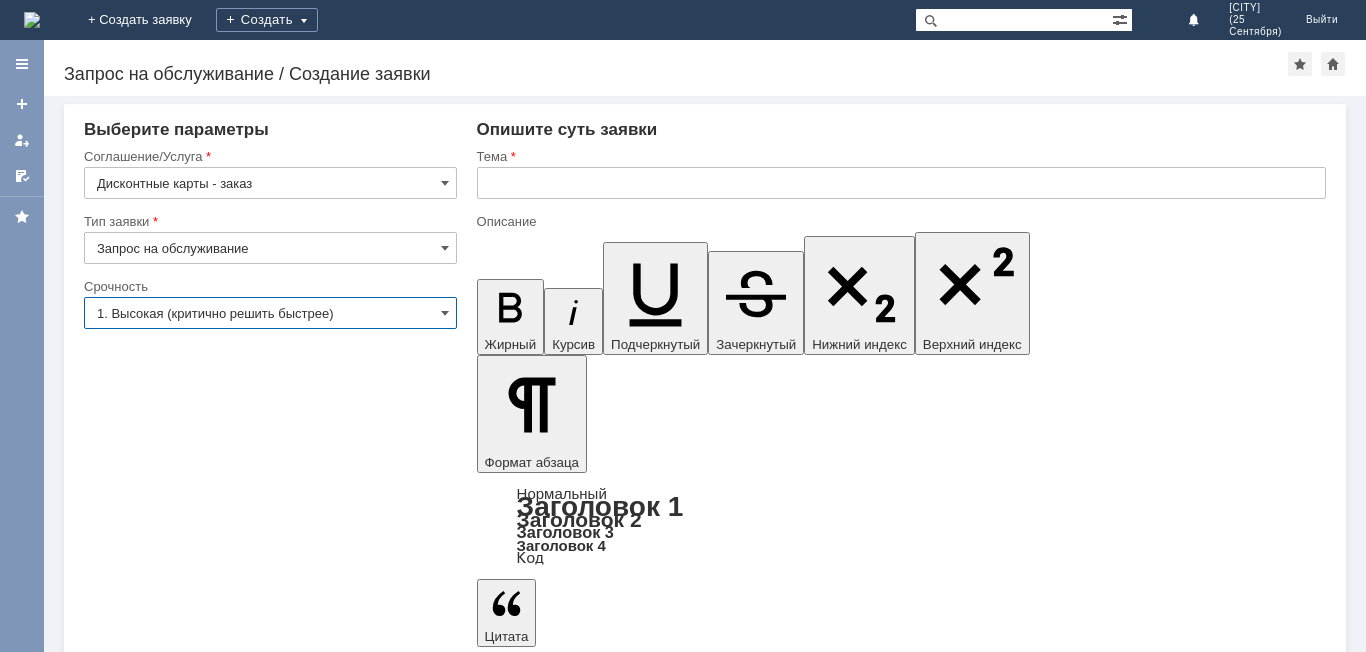 type on "1. Высокая (критично решить быстрее)" 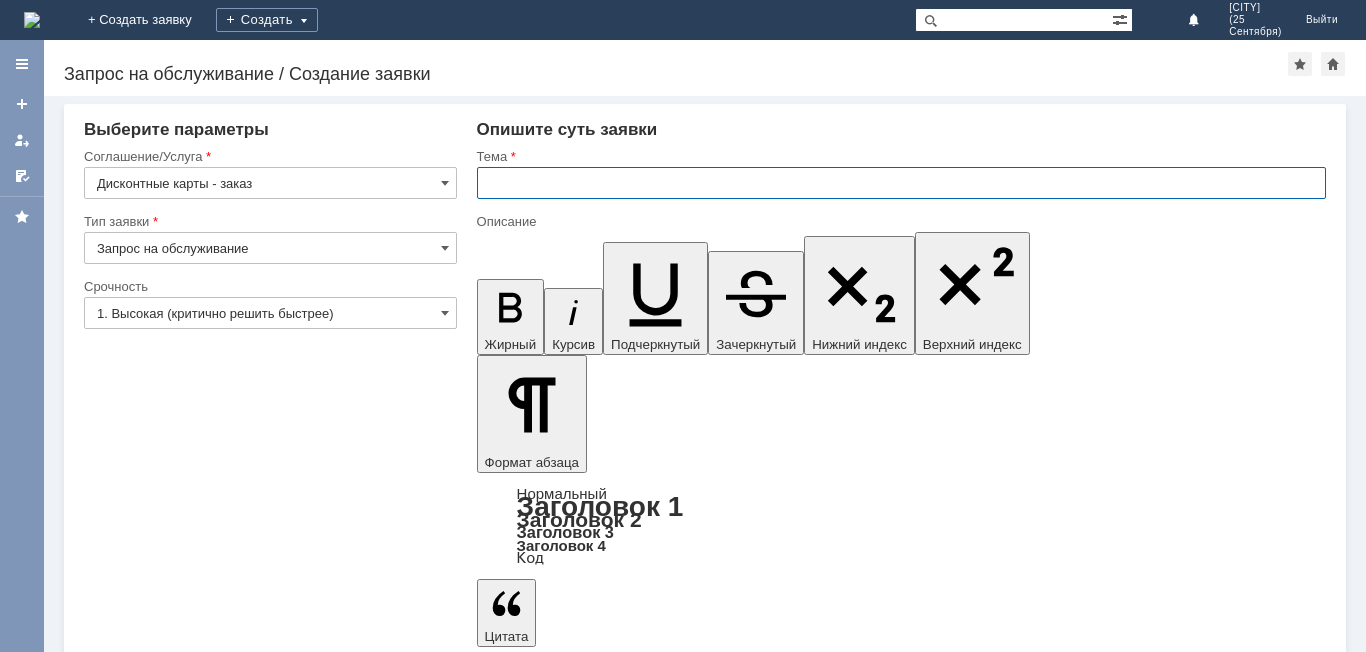 click at bounding box center (901, 183) 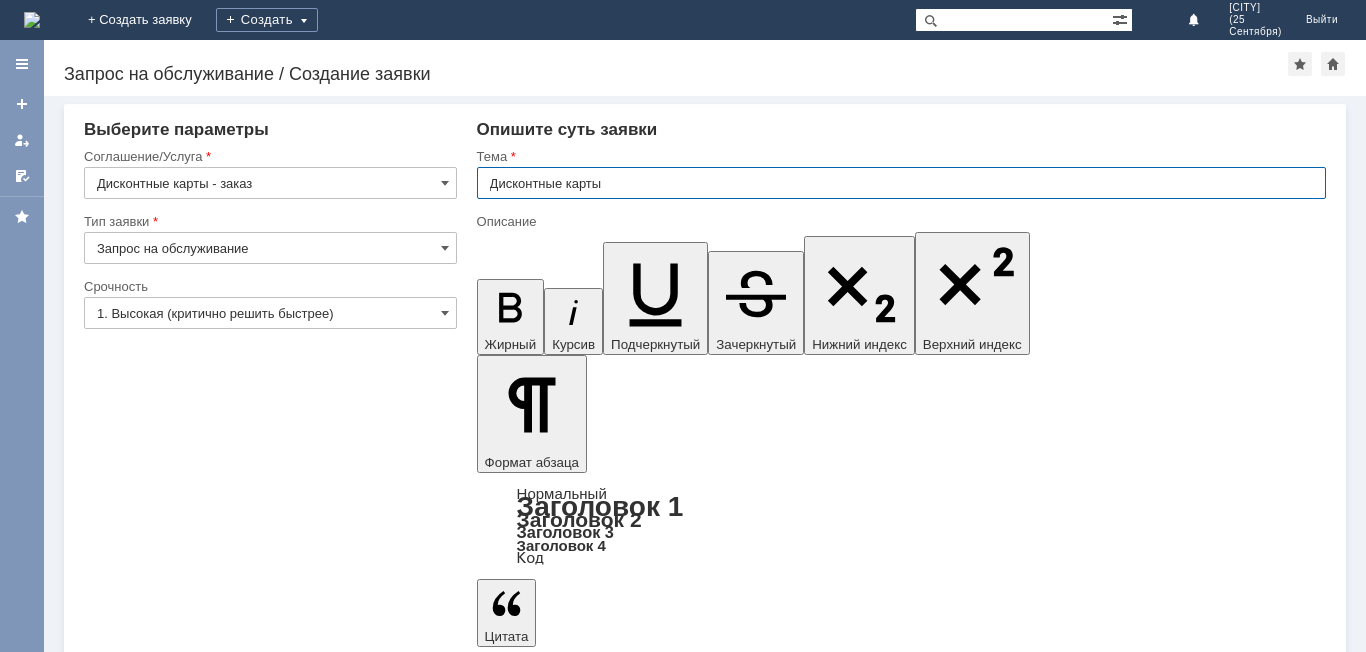 type on "Дисконтные карты" 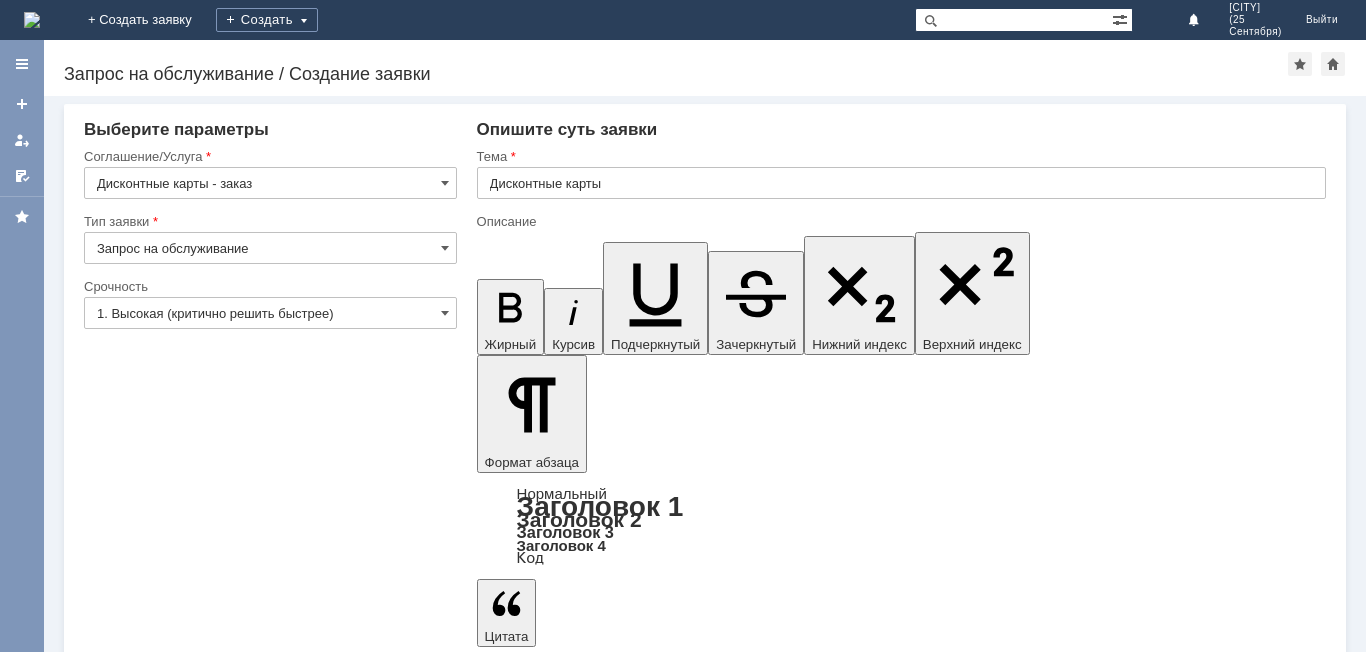 type 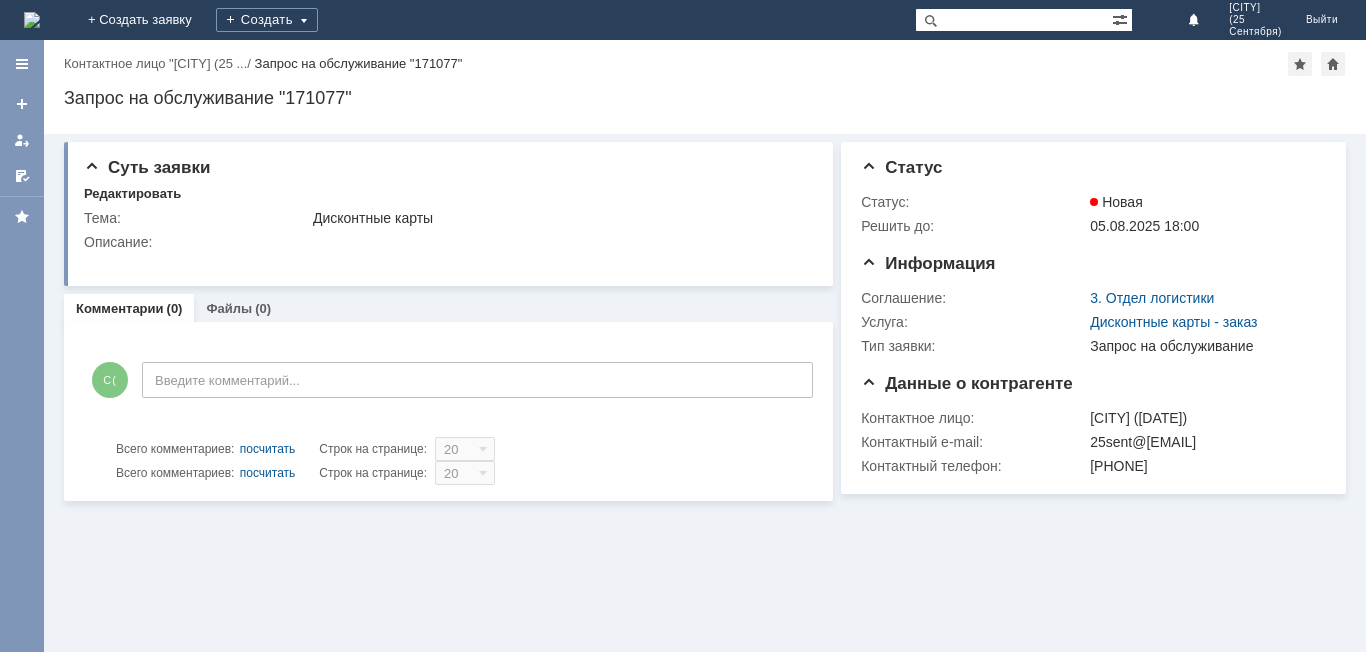 scroll, scrollTop: 0, scrollLeft: 0, axis: both 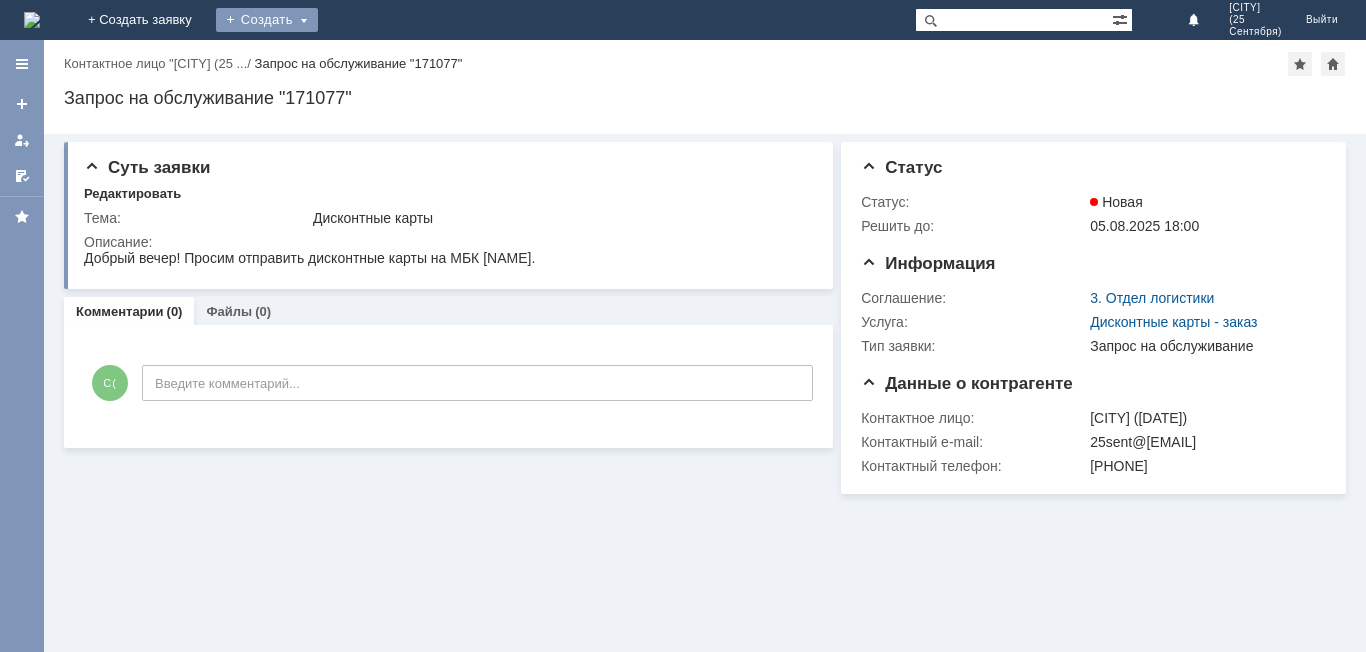 click on "Создать" at bounding box center (267, 20) 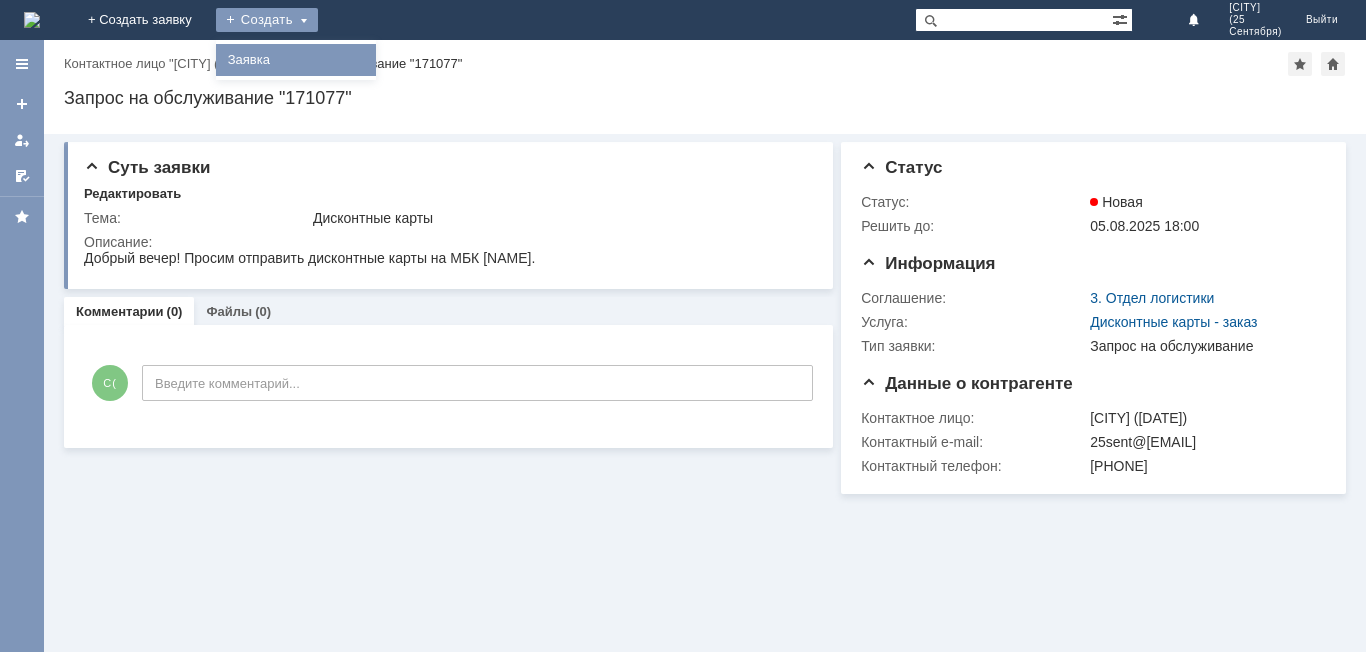 click on "Заявка" at bounding box center [296, 60] 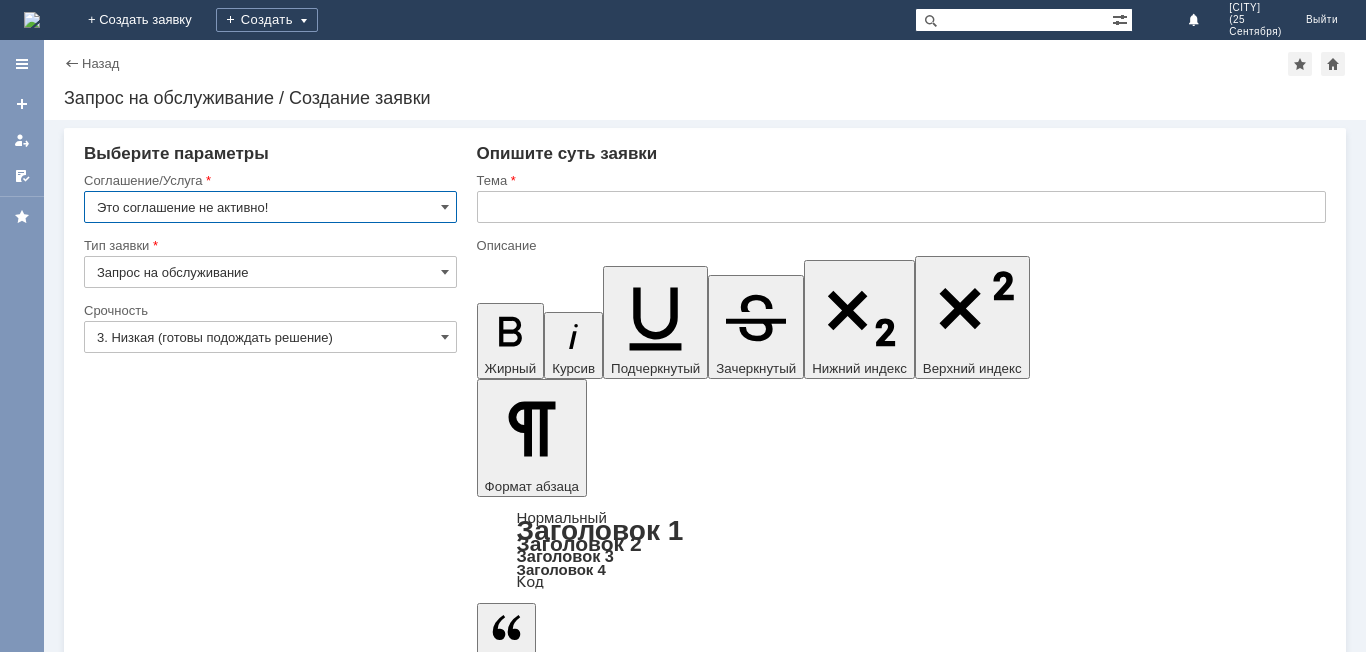 scroll, scrollTop: 0, scrollLeft: 0, axis: both 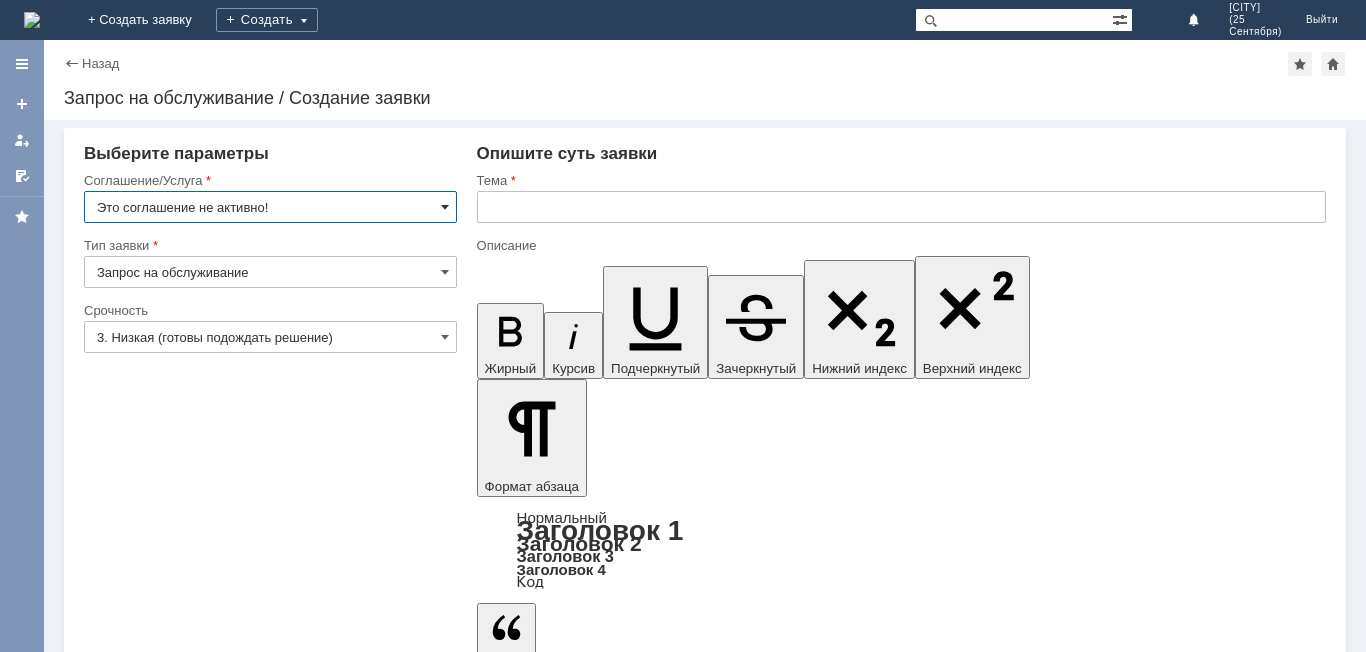 click at bounding box center (445, 207) 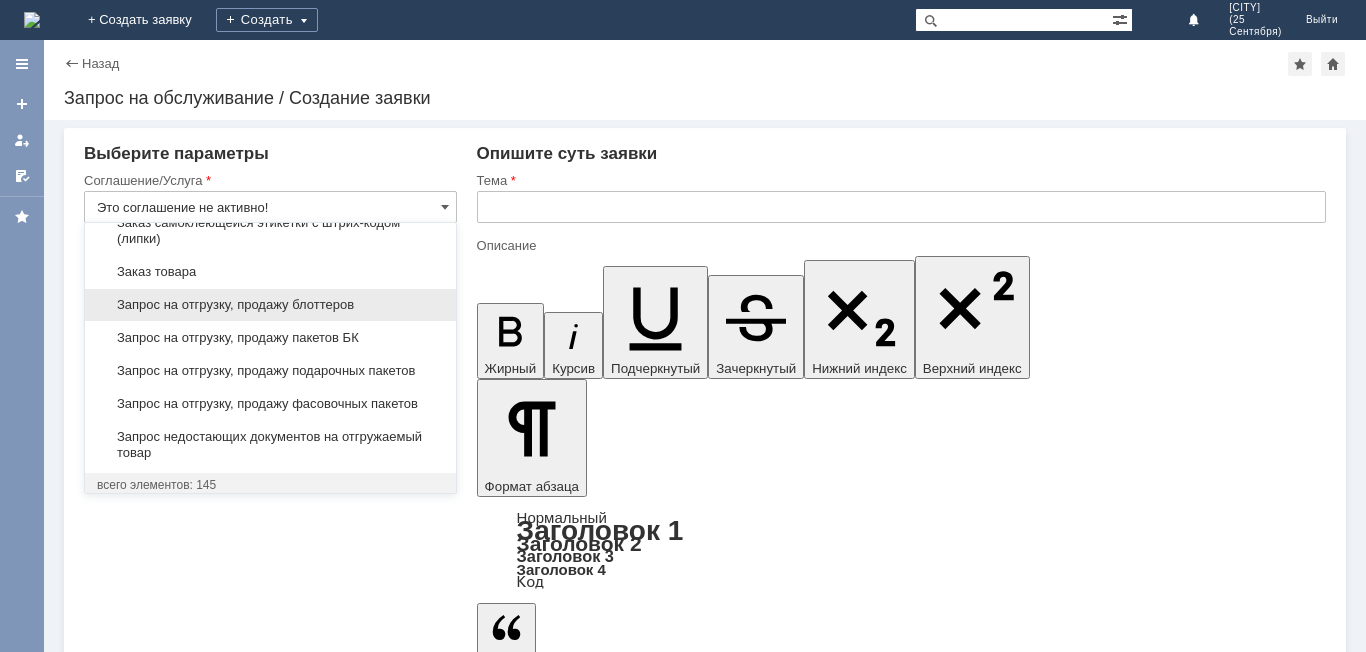 scroll, scrollTop: 667, scrollLeft: 0, axis: vertical 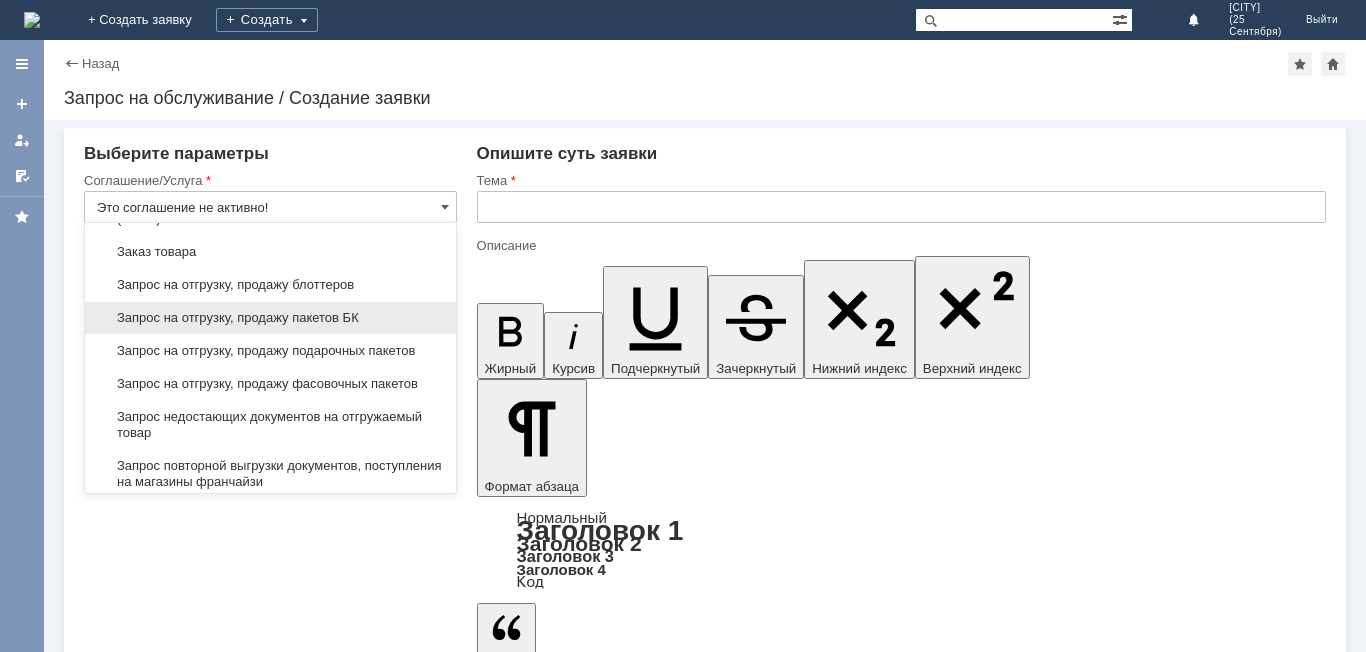 click on "Запрос на отгрузку, продажу пакетов БК" at bounding box center (270, 318) 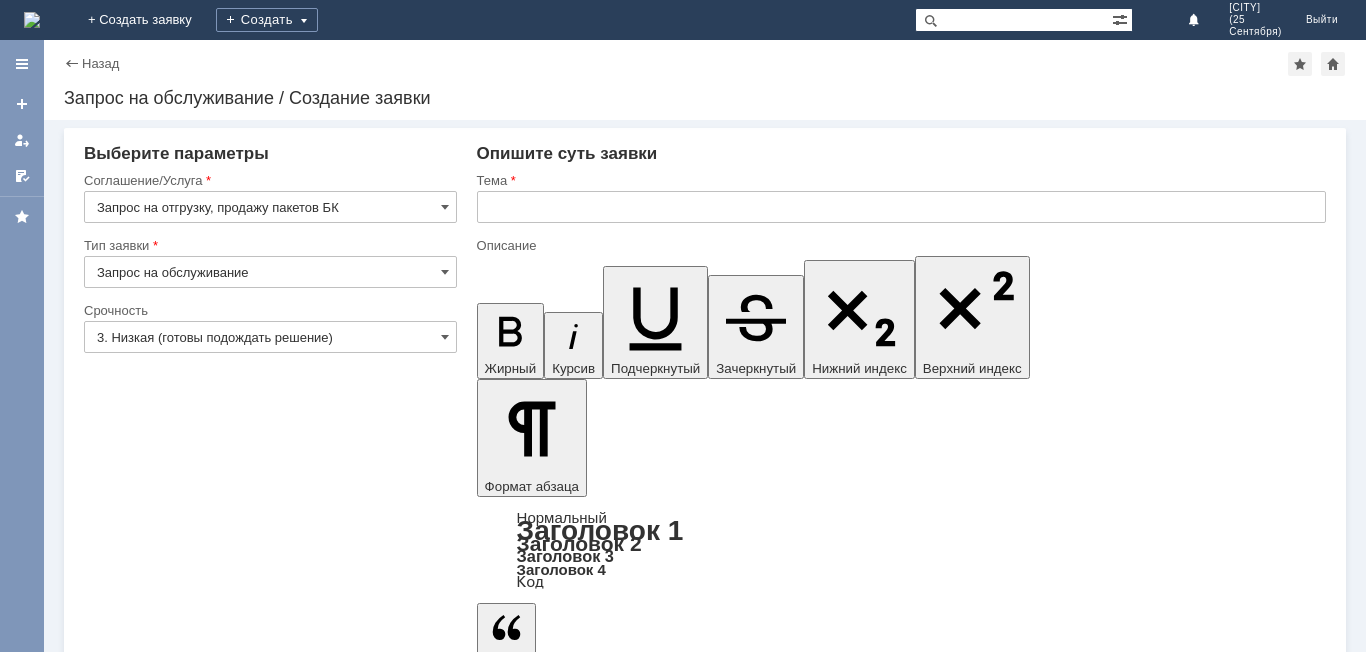type on "Запрос на отгрузку, продажу пакетов БК" 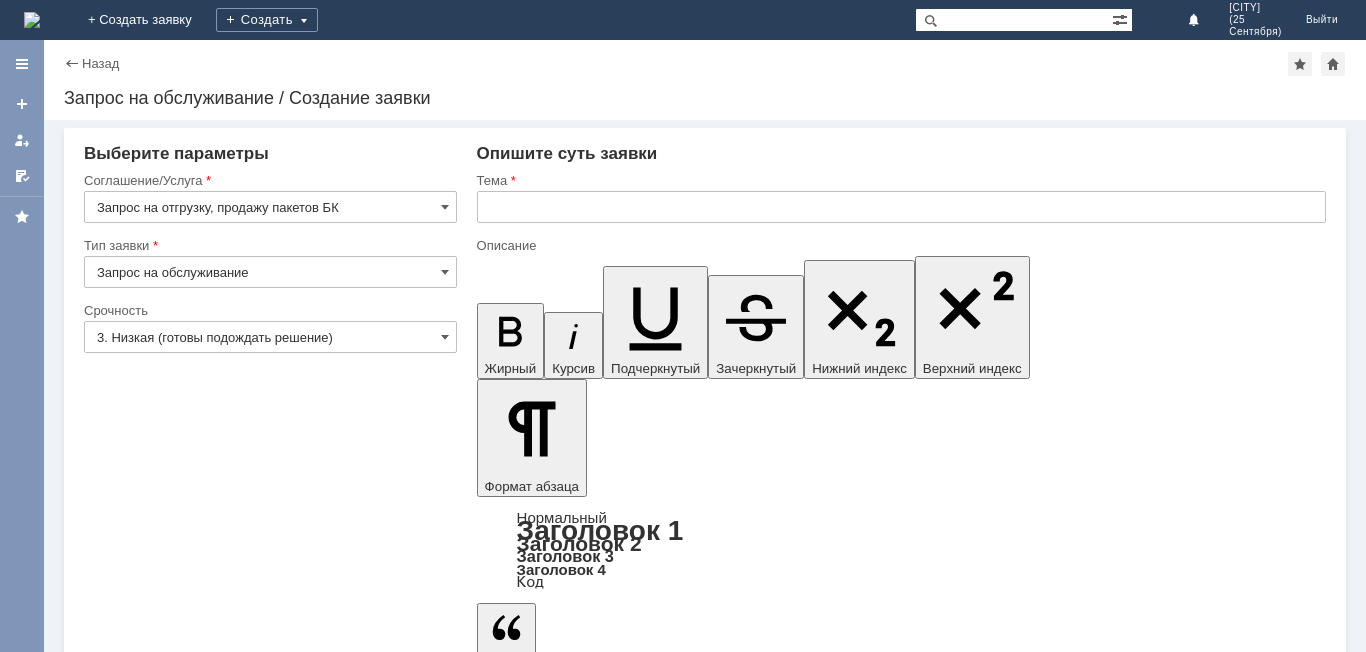 click at bounding box center [901, 207] 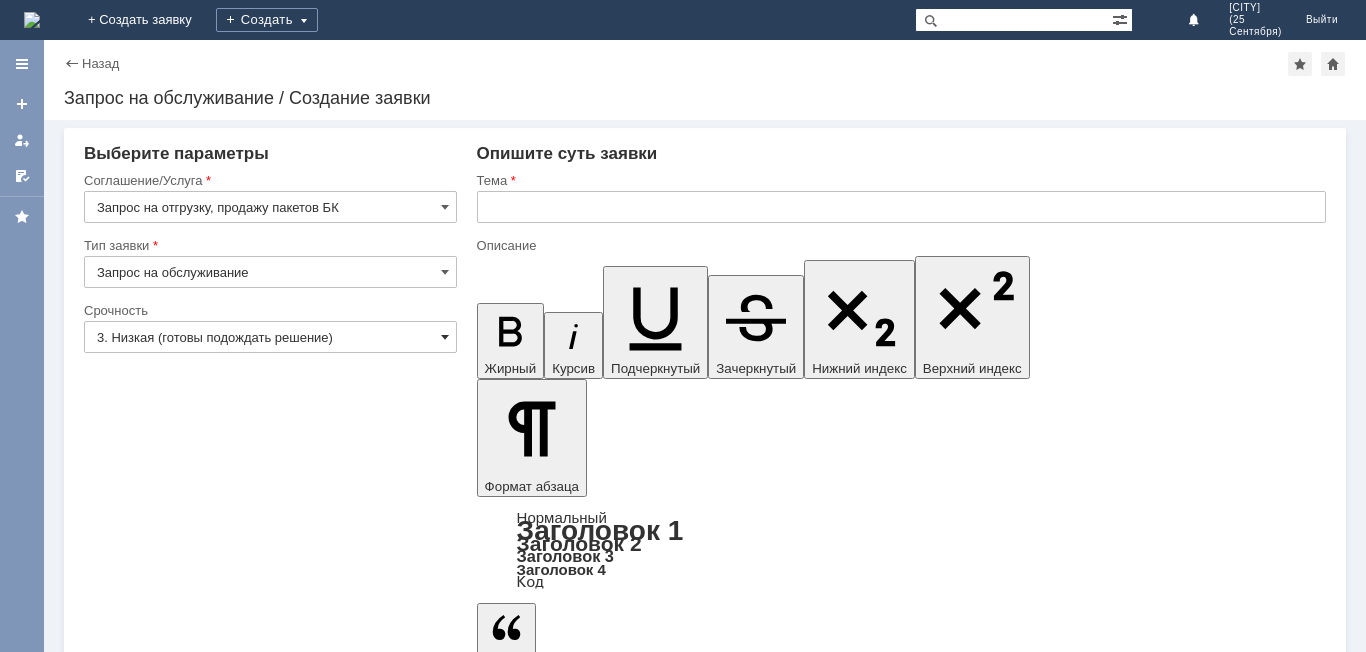 click at bounding box center (445, 337) 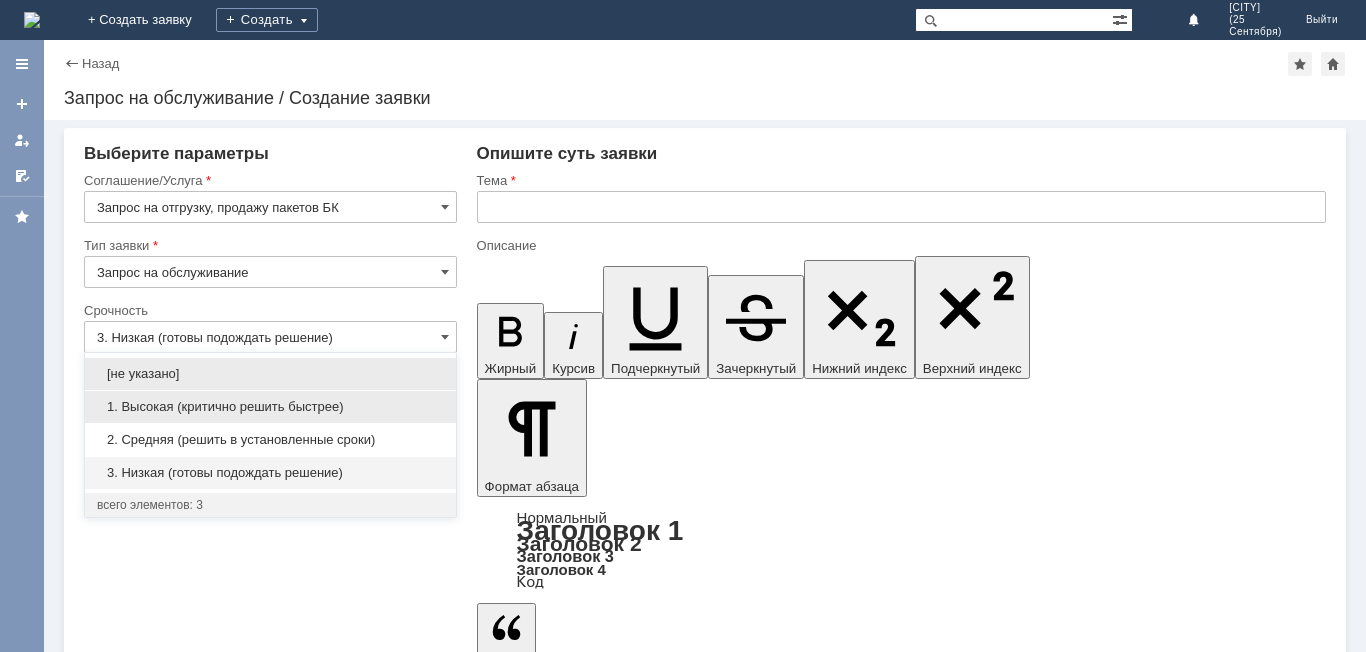 click on "1. Высокая (критично решить быстрее)" at bounding box center [270, 407] 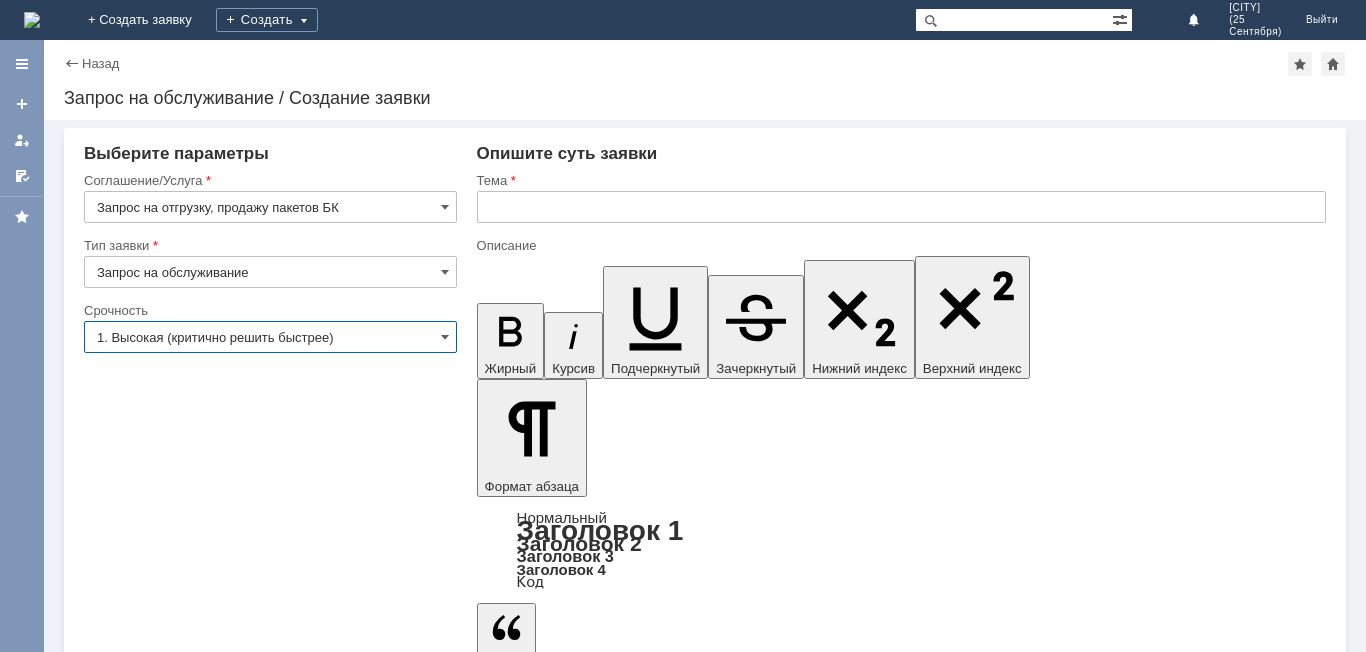 type on "1. Высокая (критично решить быстрее)" 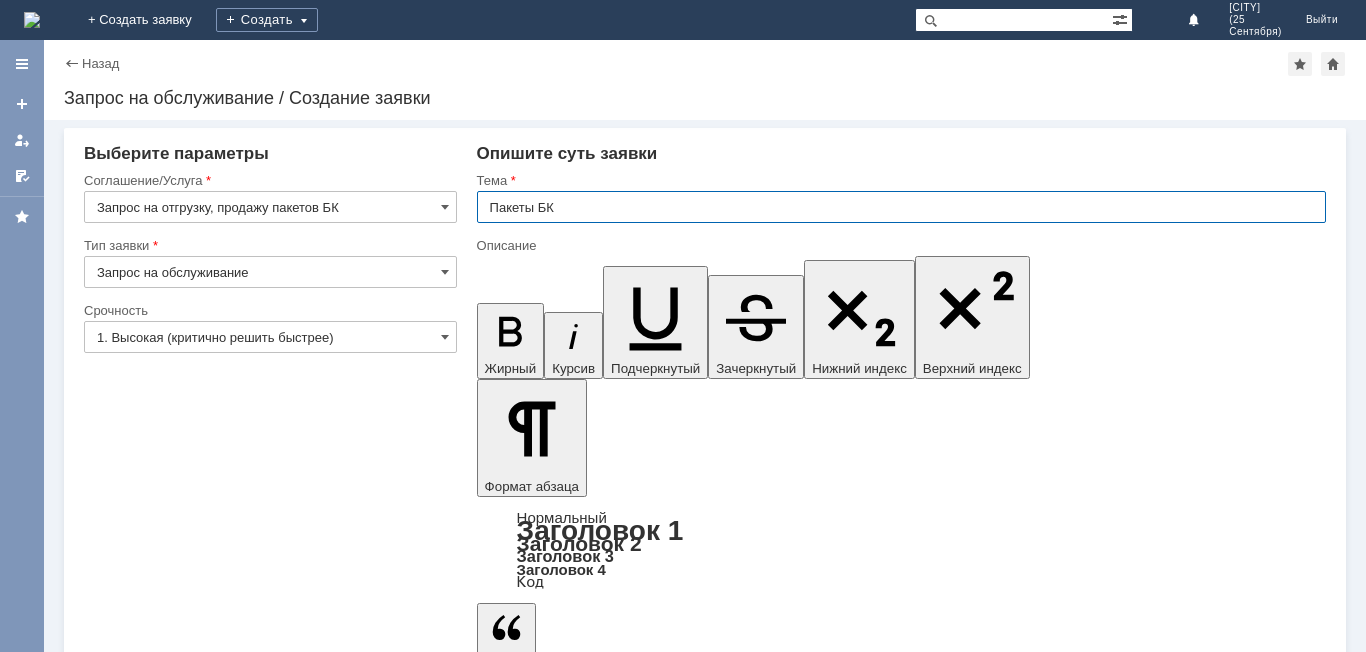 type on "Пакеты БК" 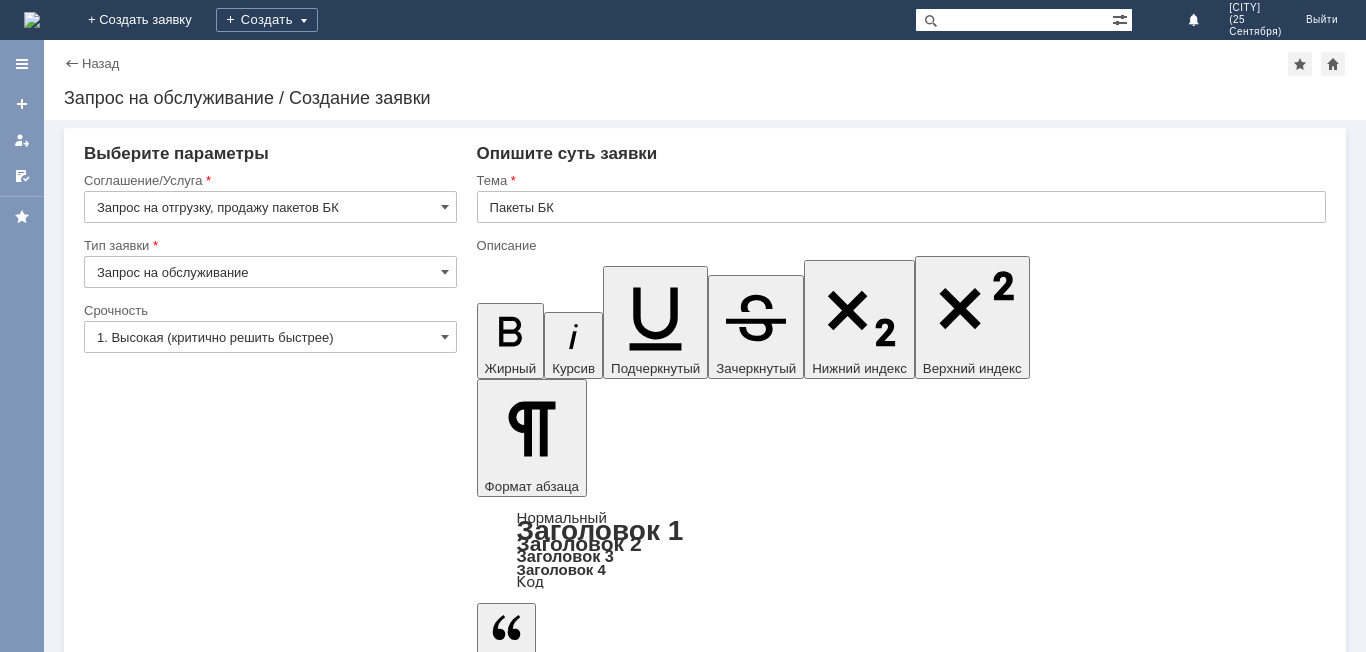 type 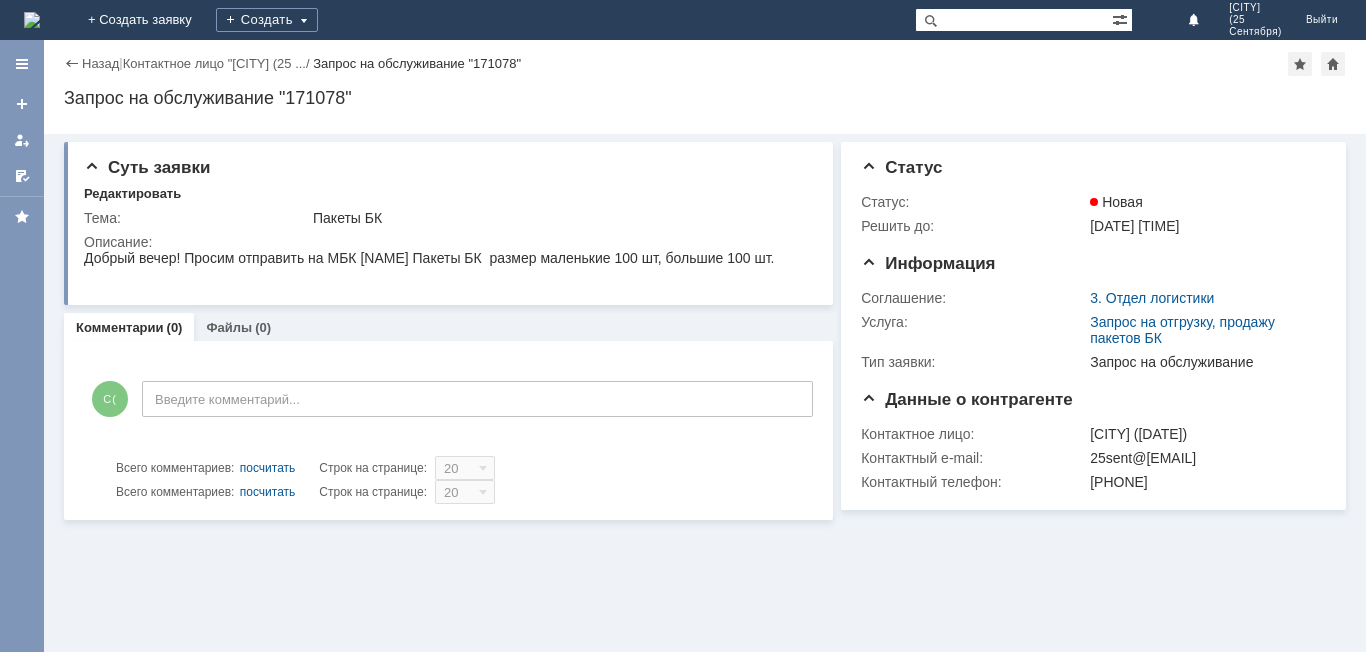 scroll, scrollTop: 0, scrollLeft: 0, axis: both 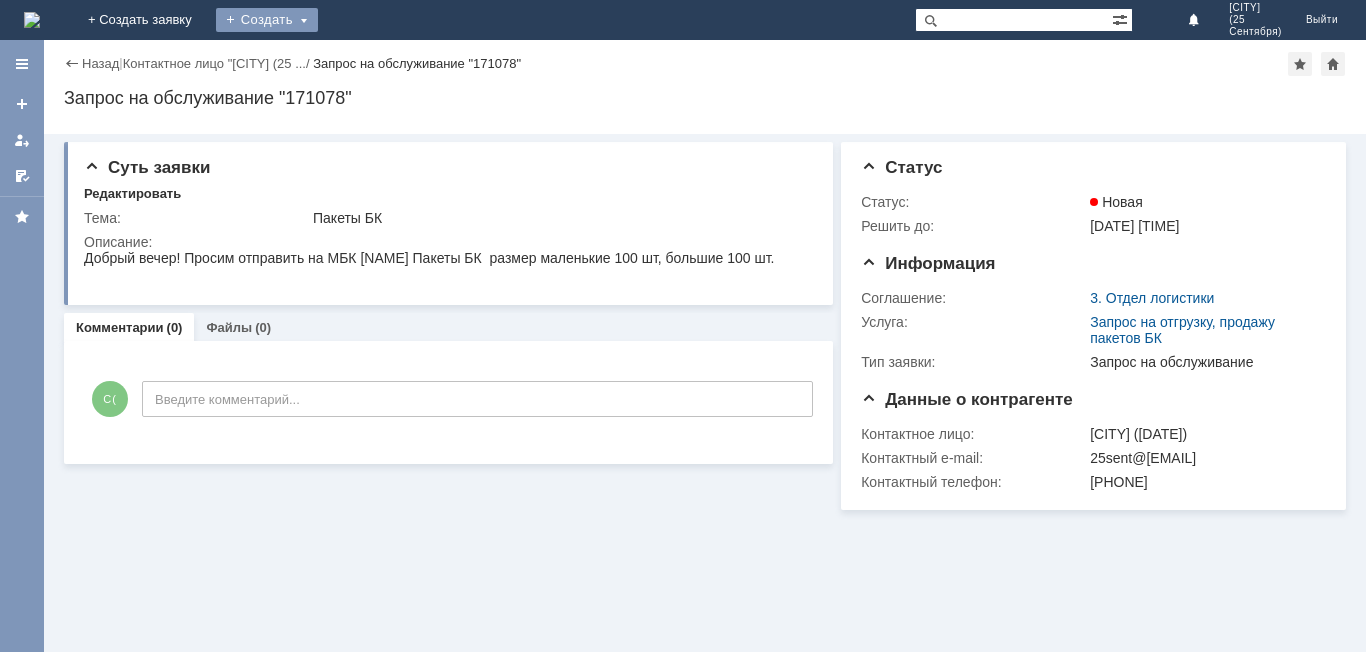 click on "Создать" at bounding box center [267, 20] 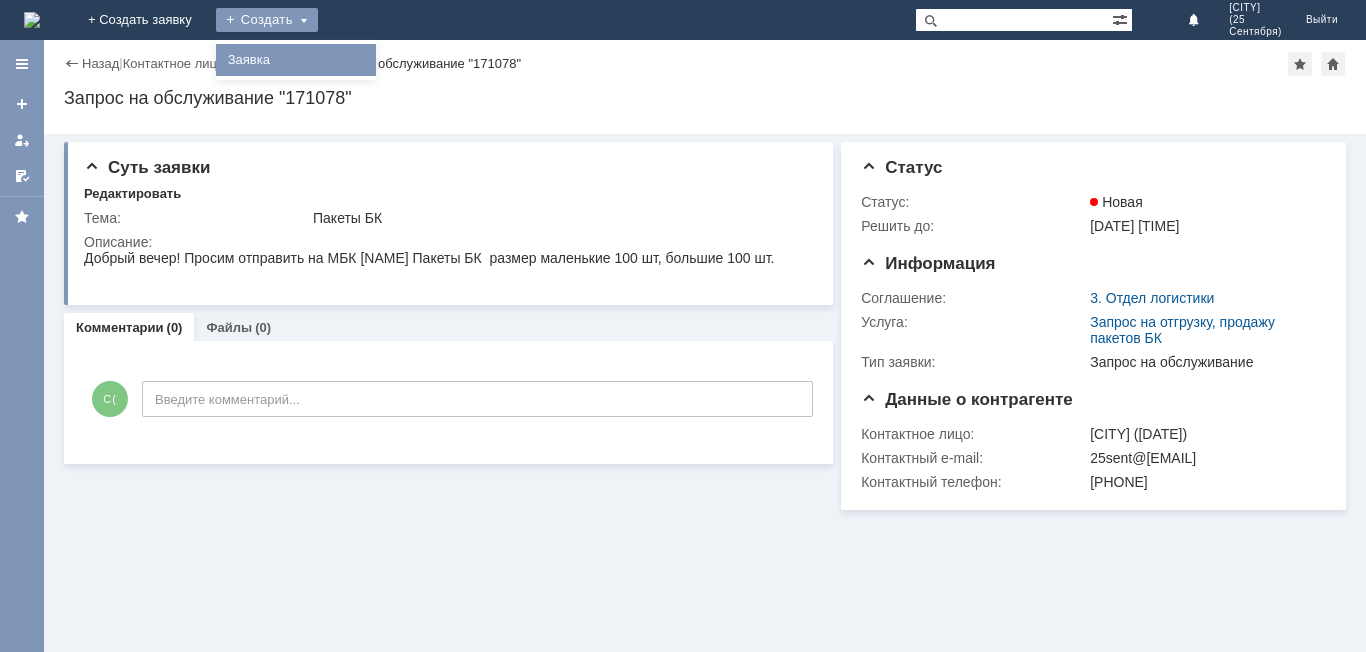 click on "Заявка" at bounding box center (296, 60) 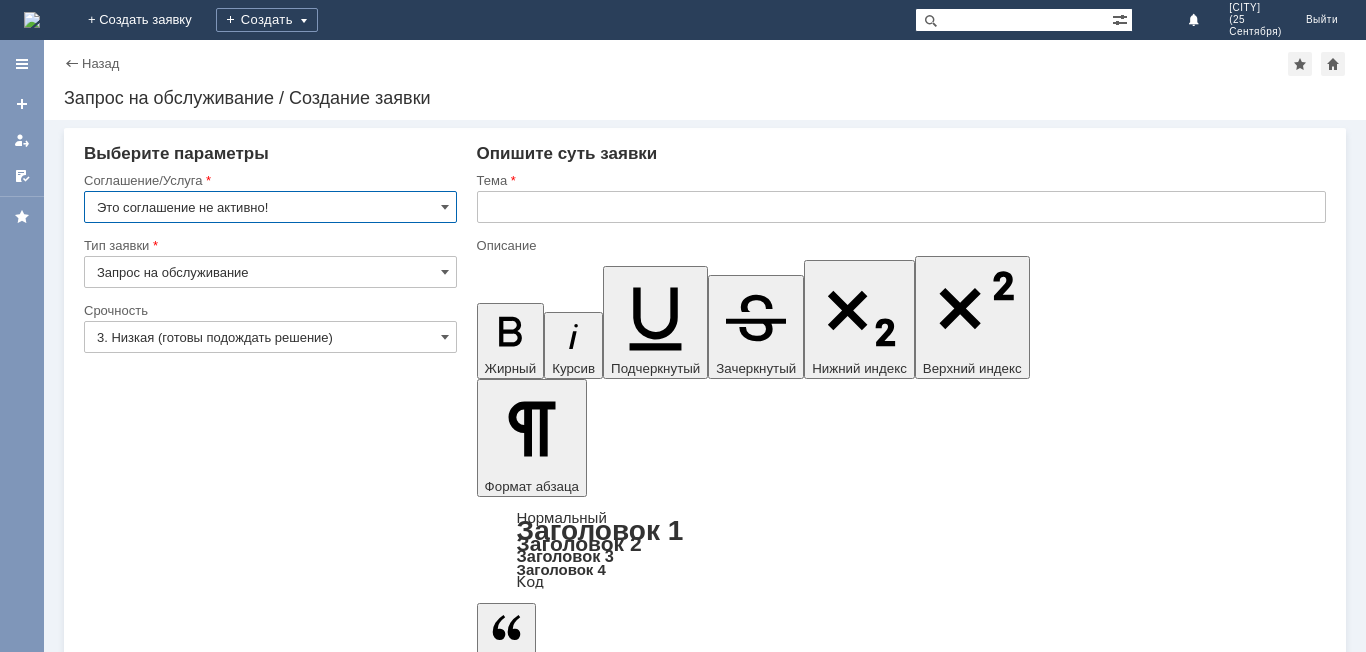 scroll, scrollTop: 0, scrollLeft: 0, axis: both 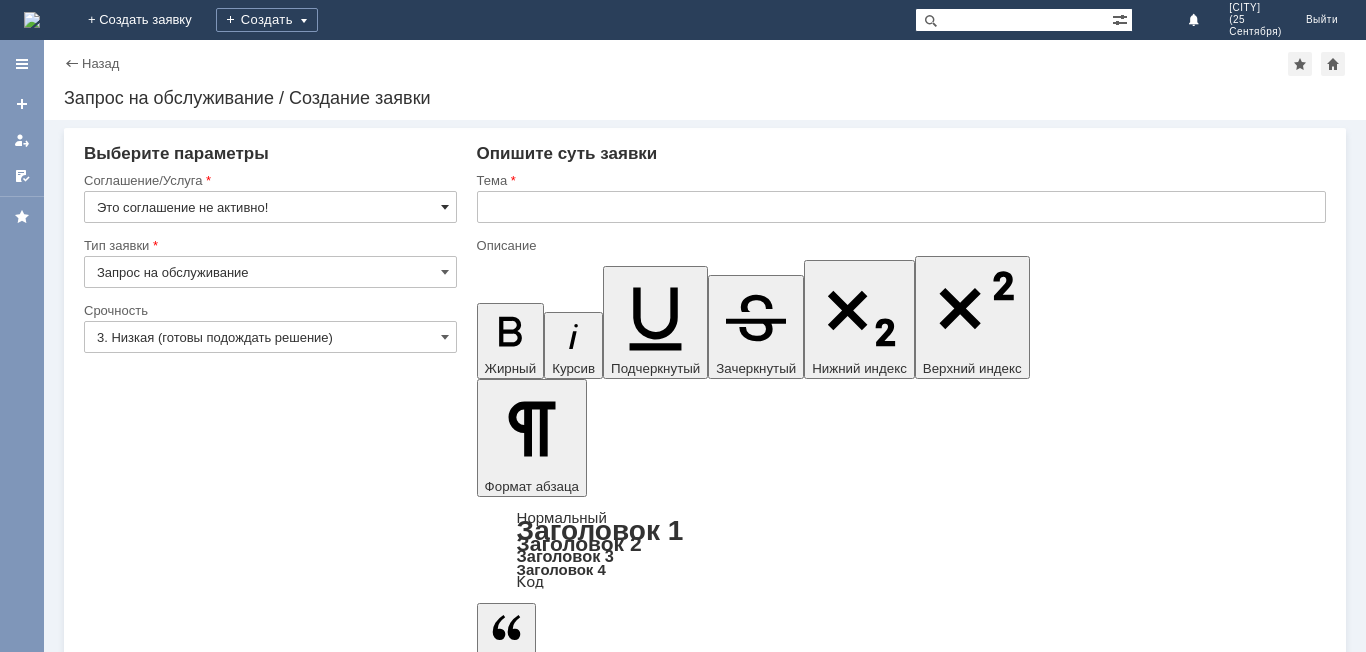 click at bounding box center [445, 207] 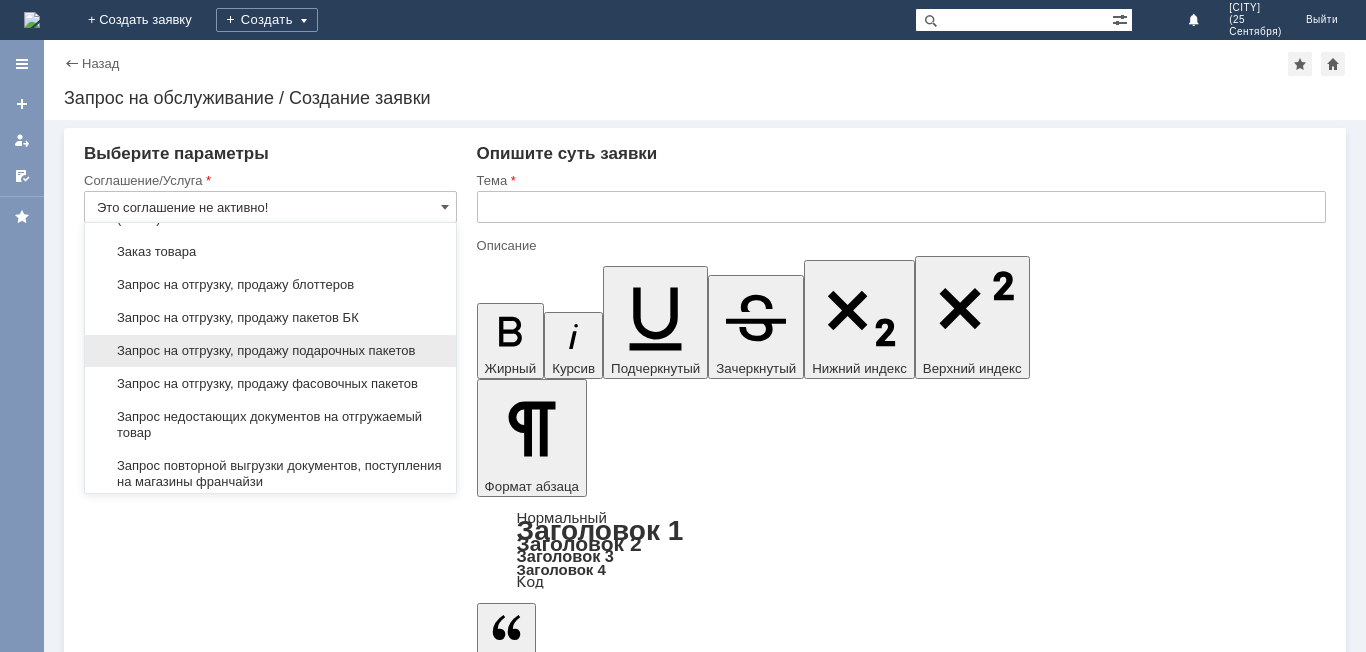 scroll, scrollTop: 767, scrollLeft: 0, axis: vertical 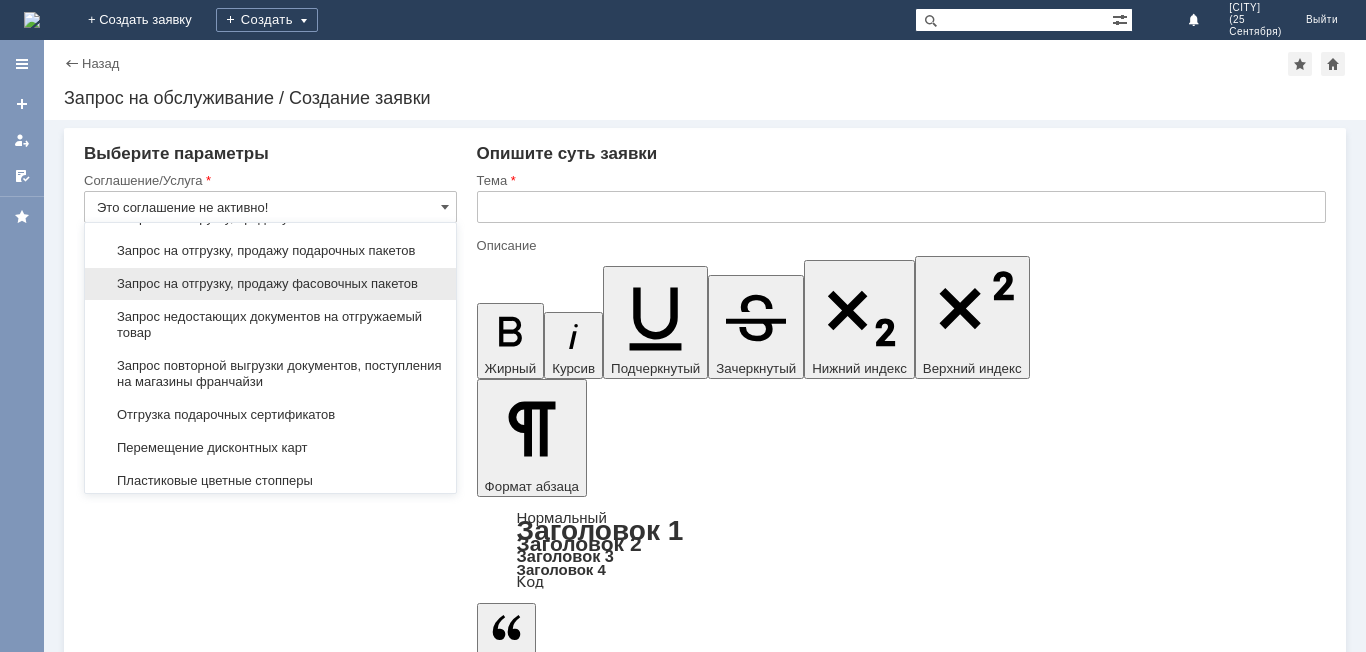 click on "Запрос на отгрузку, продажу фасовочных пакетов" at bounding box center (270, 284) 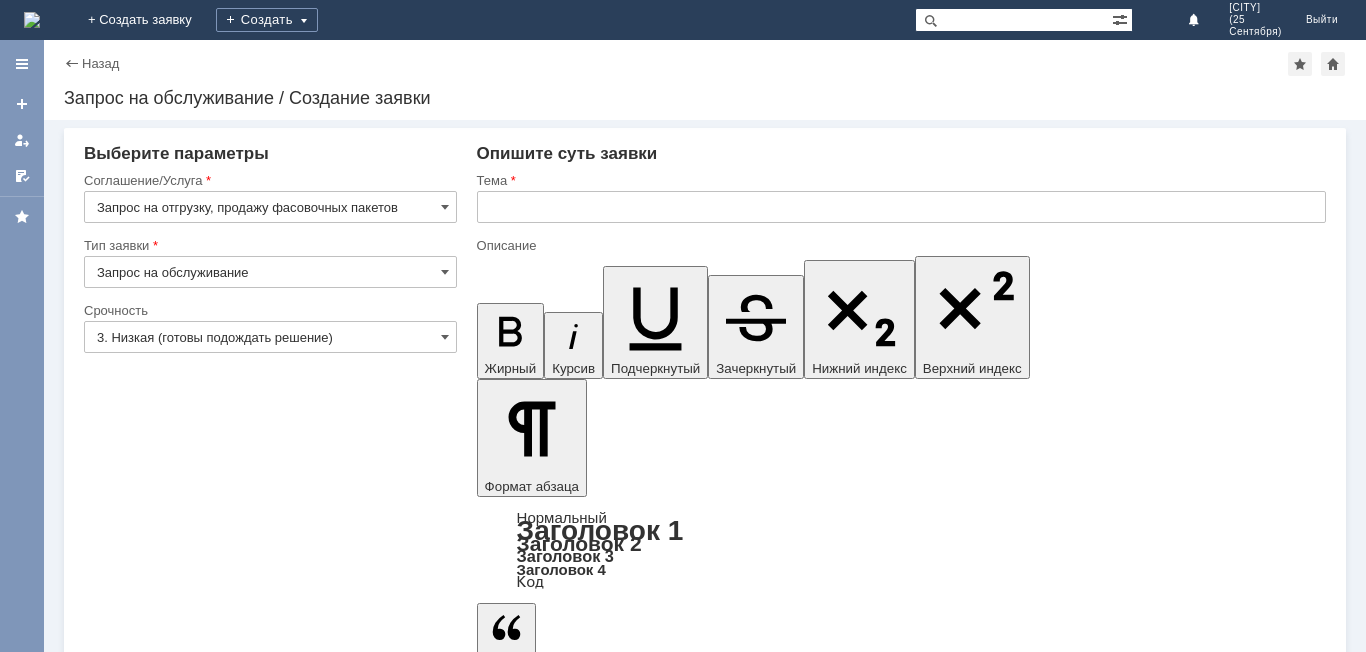 type on "Запрос на отгрузку, продажу фасовочных пакетов" 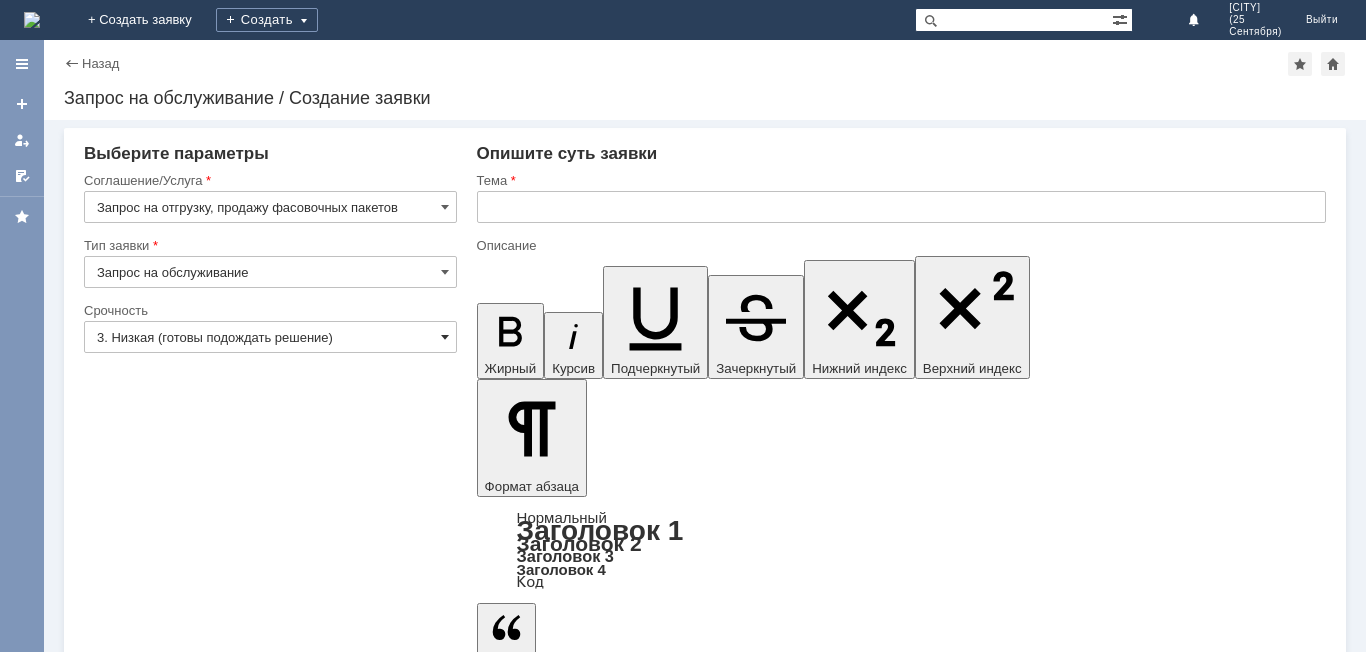 click at bounding box center (445, 337) 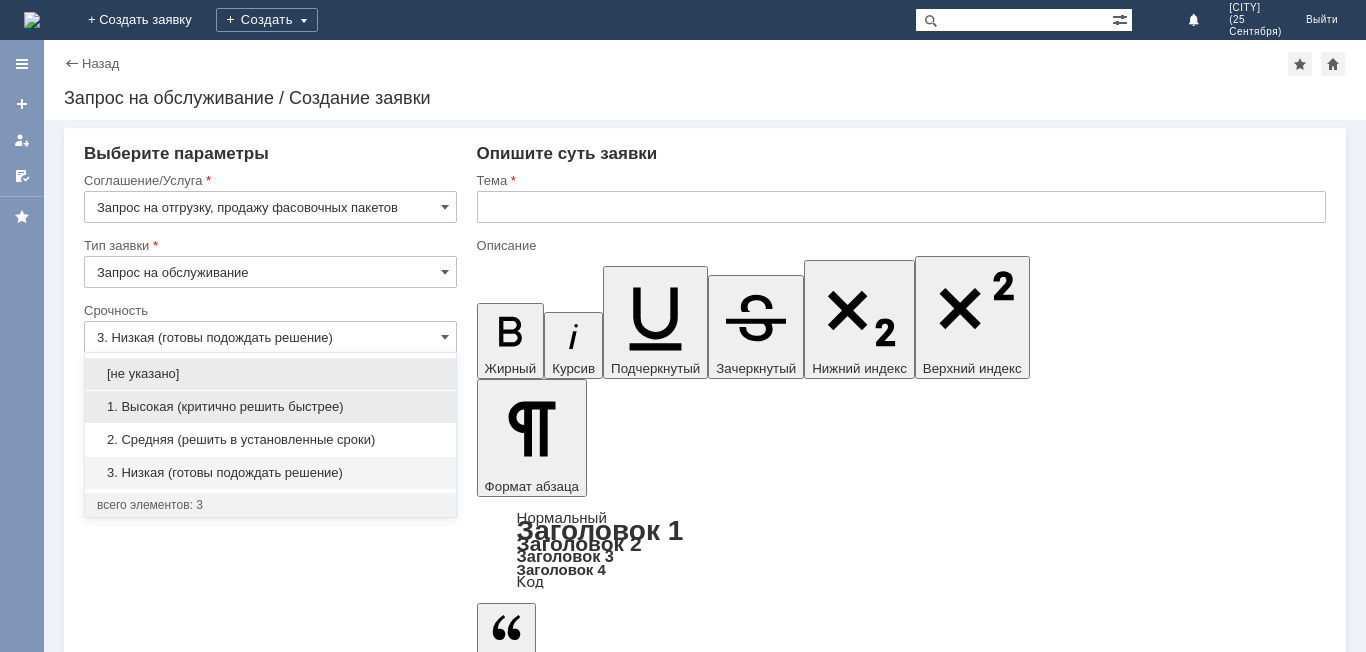 click on "1. Высокая (критично решить быстрее)" at bounding box center (270, 407) 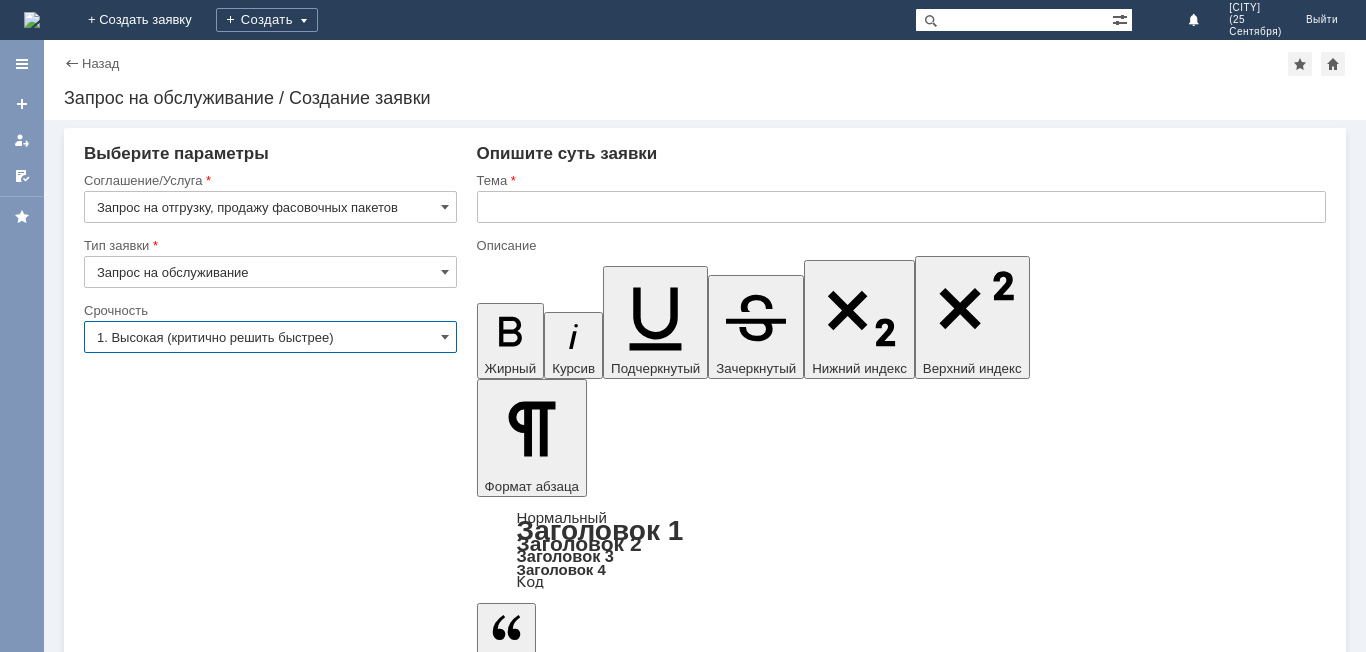 type on "1. Высокая (критично решить быстрее)" 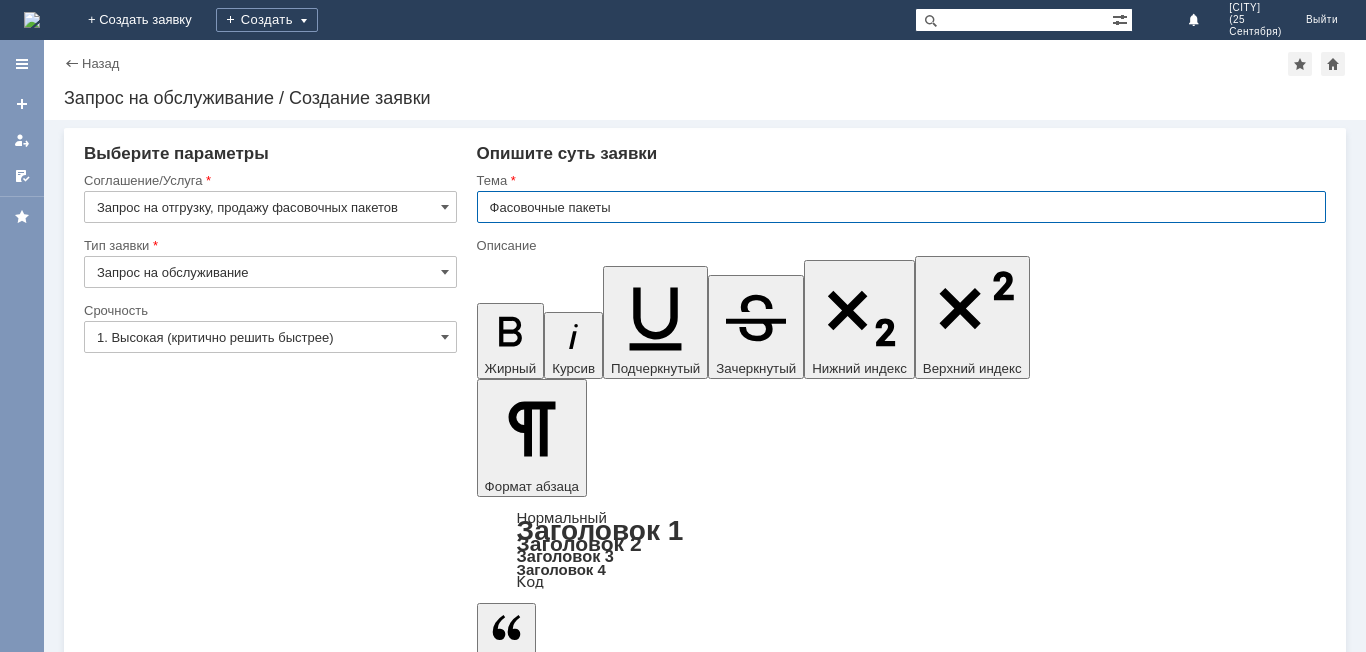type on "Фасовочные пакеты" 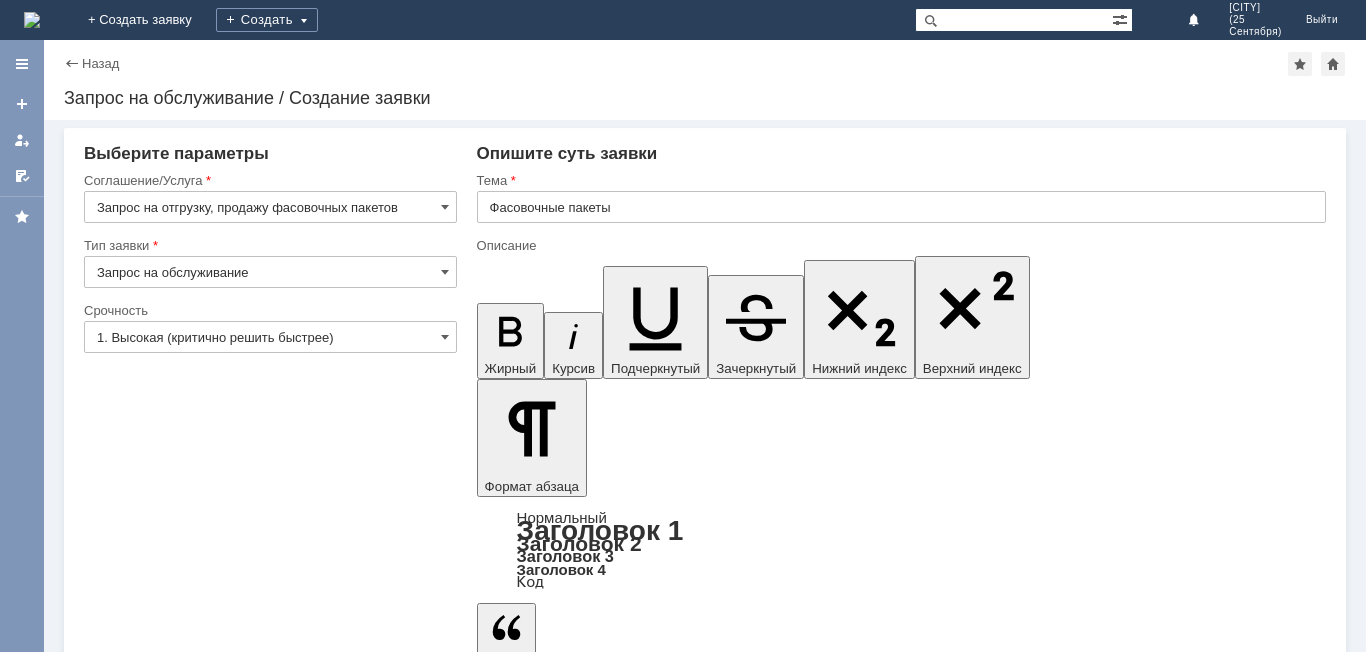 type 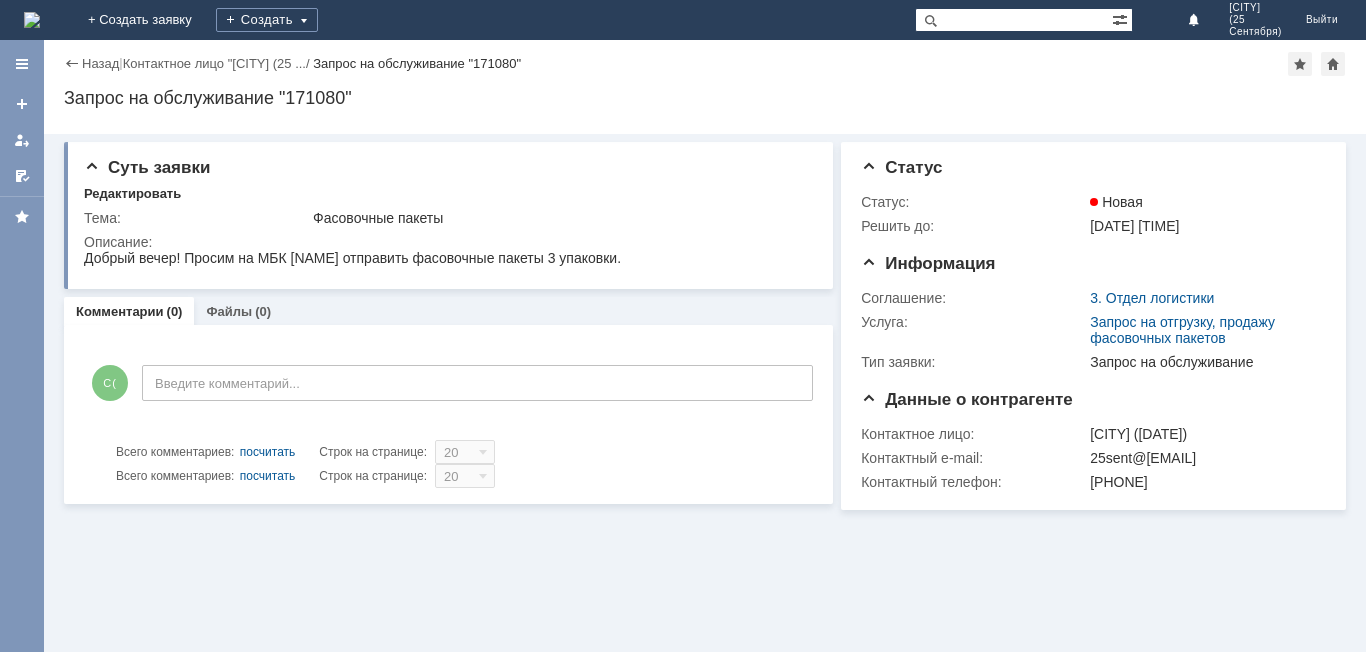 scroll, scrollTop: 0, scrollLeft: 0, axis: both 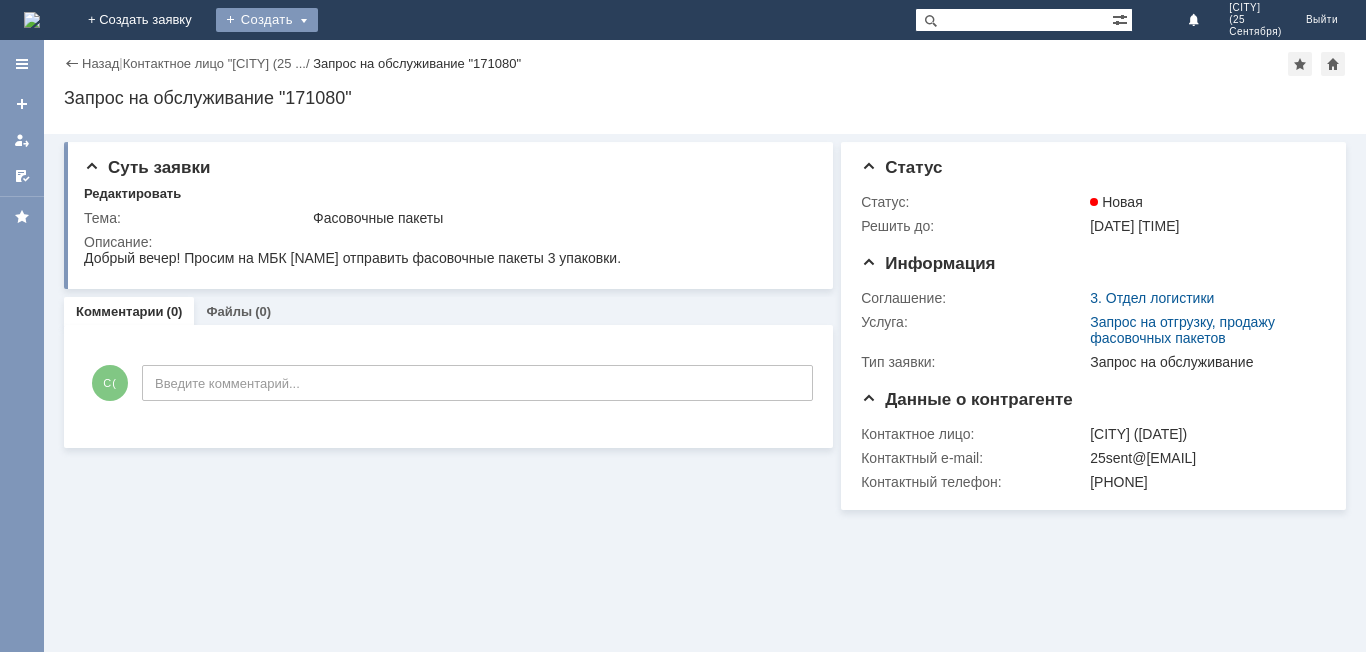 click on "Создать" at bounding box center (267, 20) 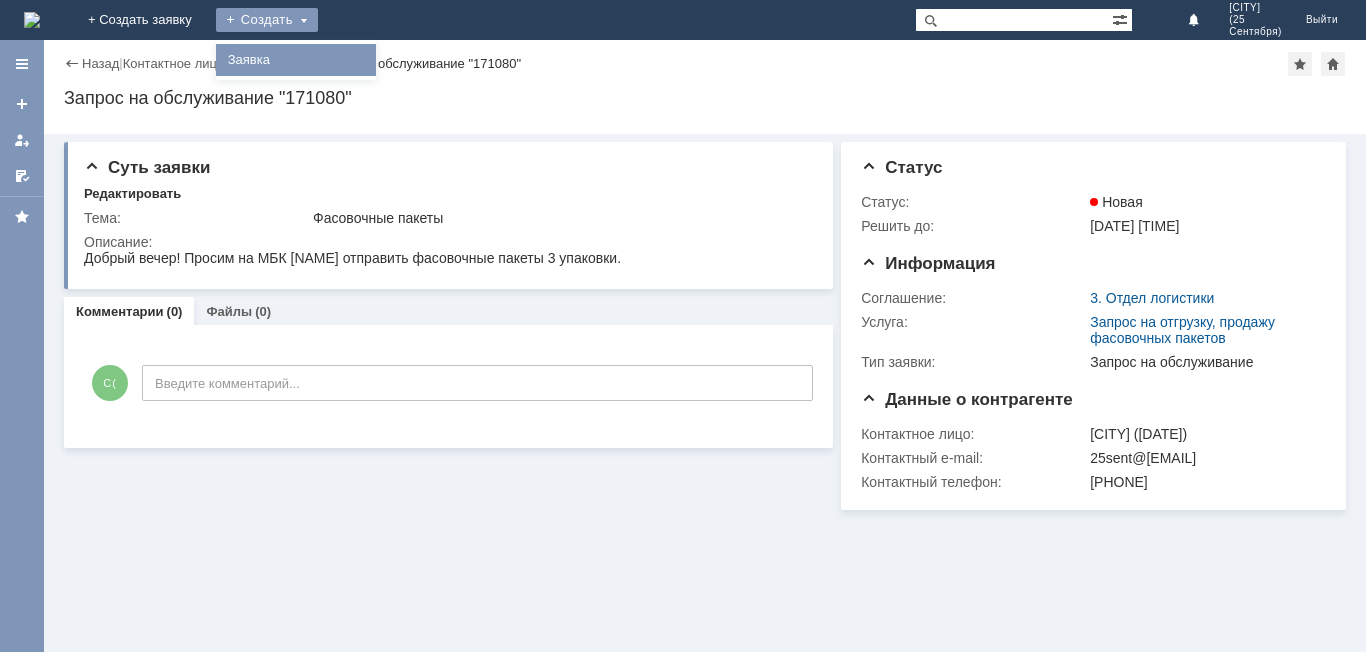 click on "Заявка" at bounding box center [296, 60] 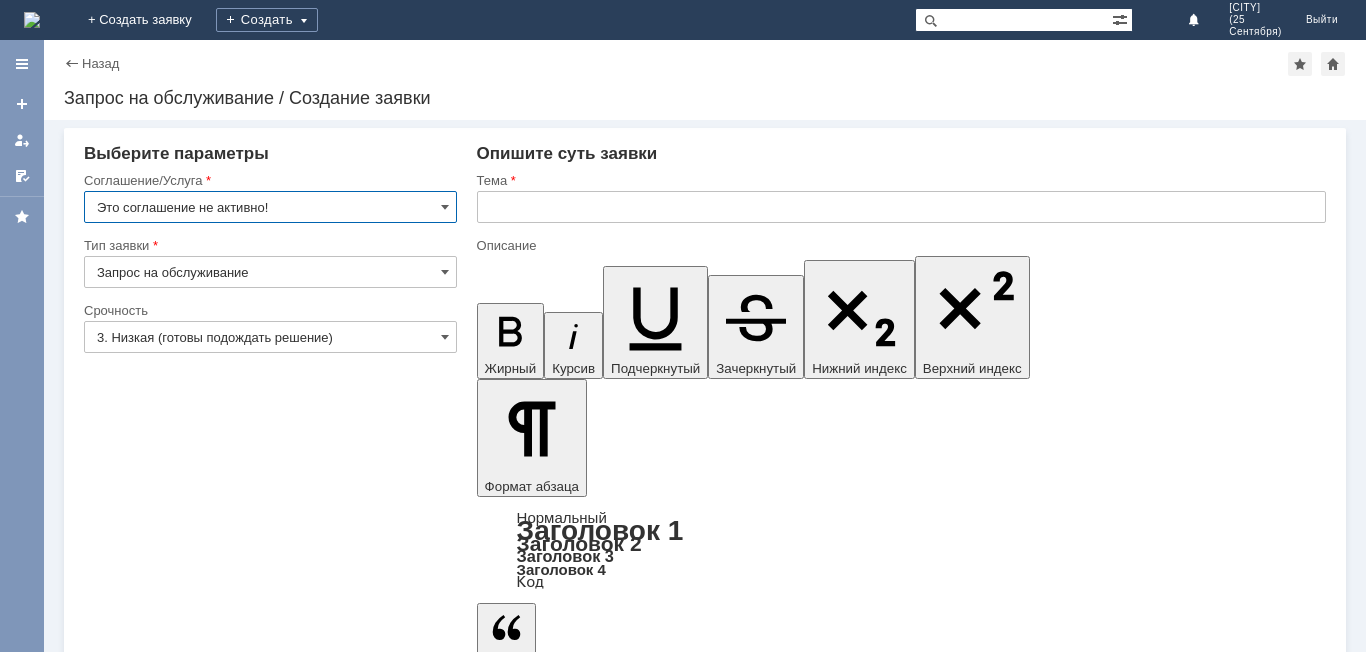 scroll, scrollTop: 0, scrollLeft: 0, axis: both 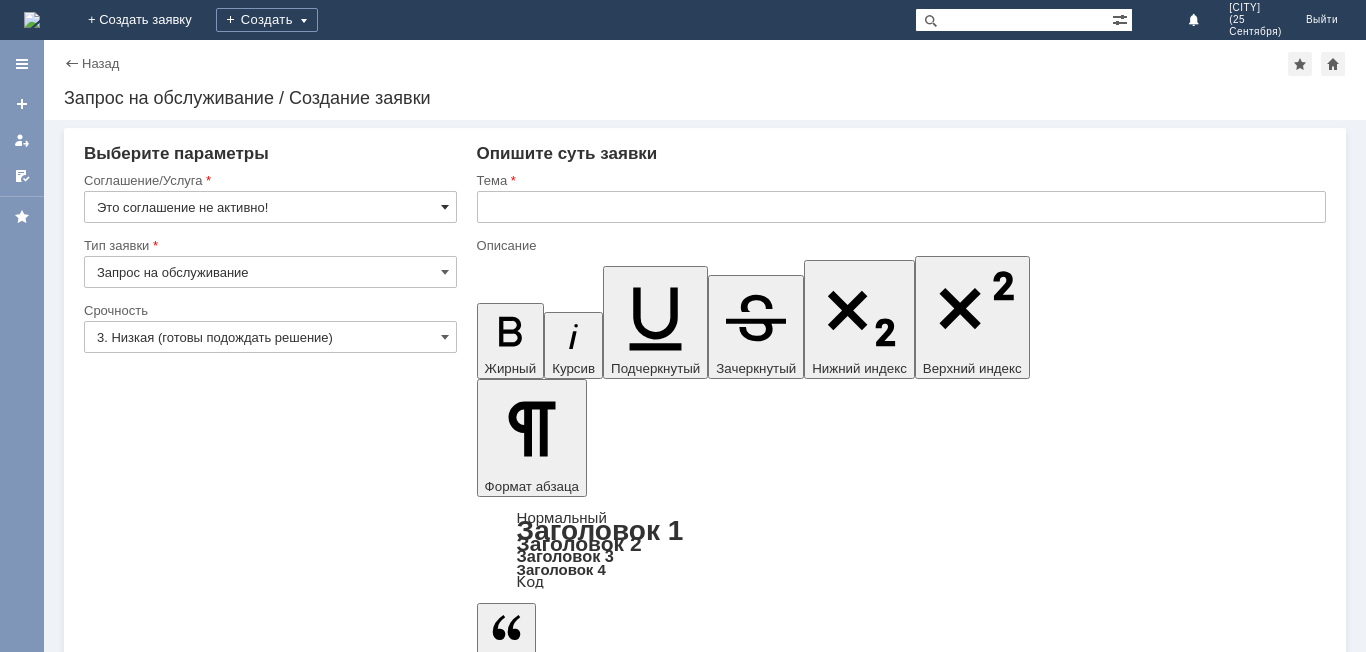 click at bounding box center (445, 207) 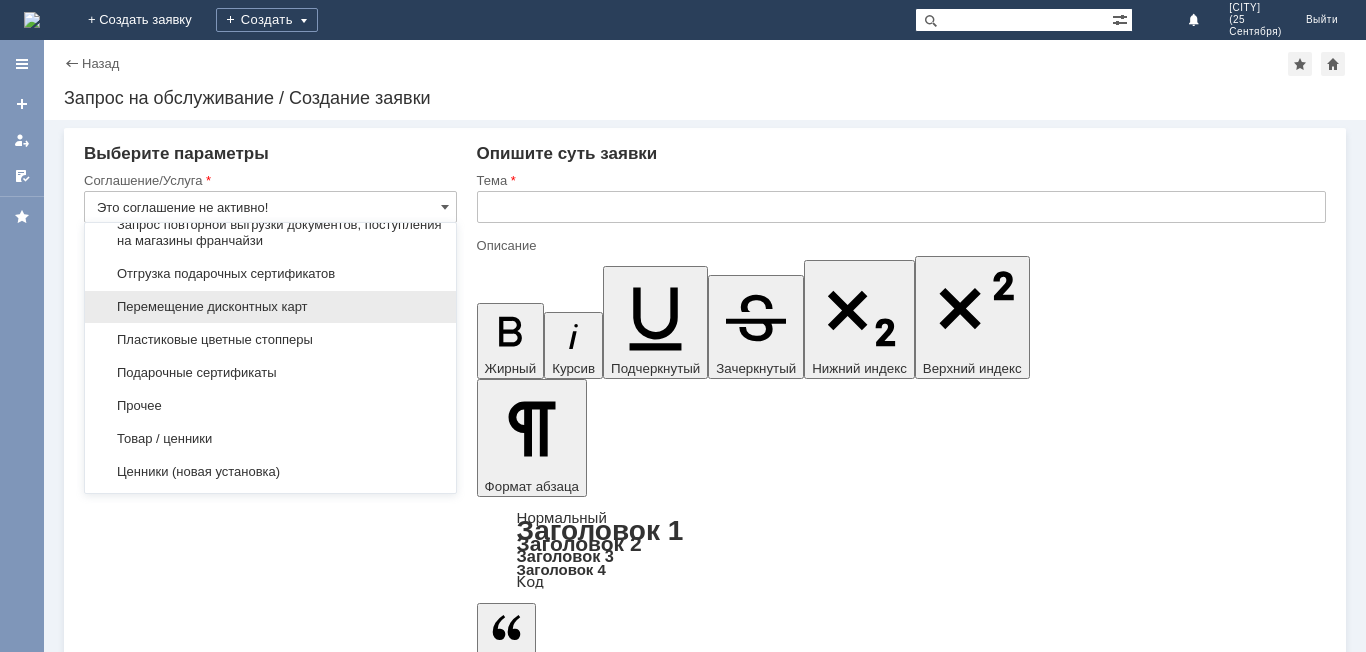 scroll, scrollTop: 808, scrollLeft: 0, axis: vertical 